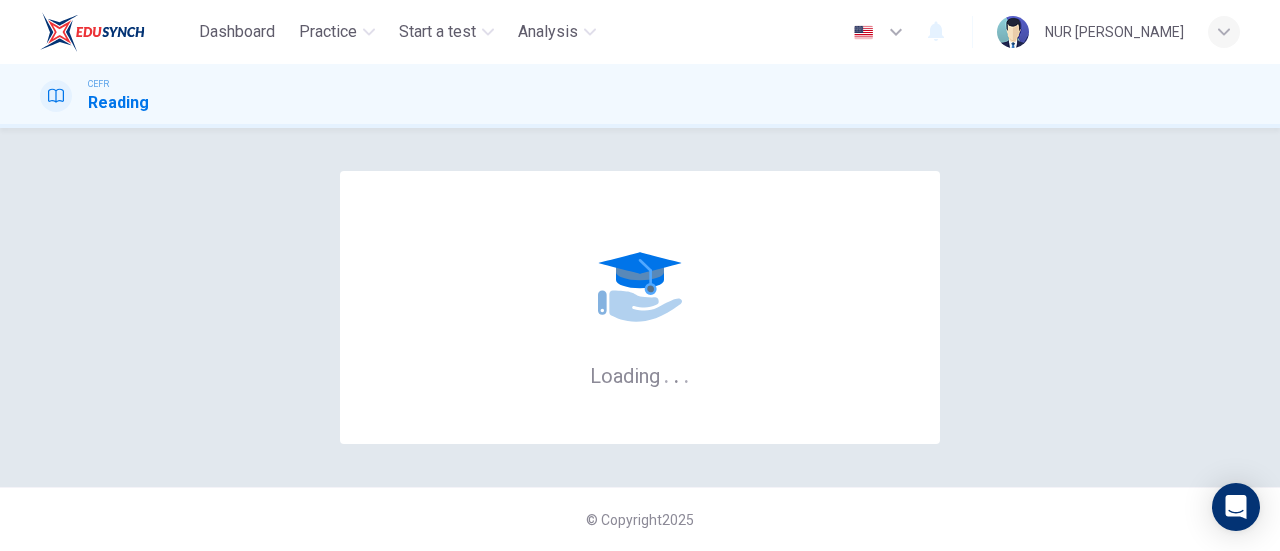 scroll, scrollTop: 0, scrollLeft: 0, axis: both 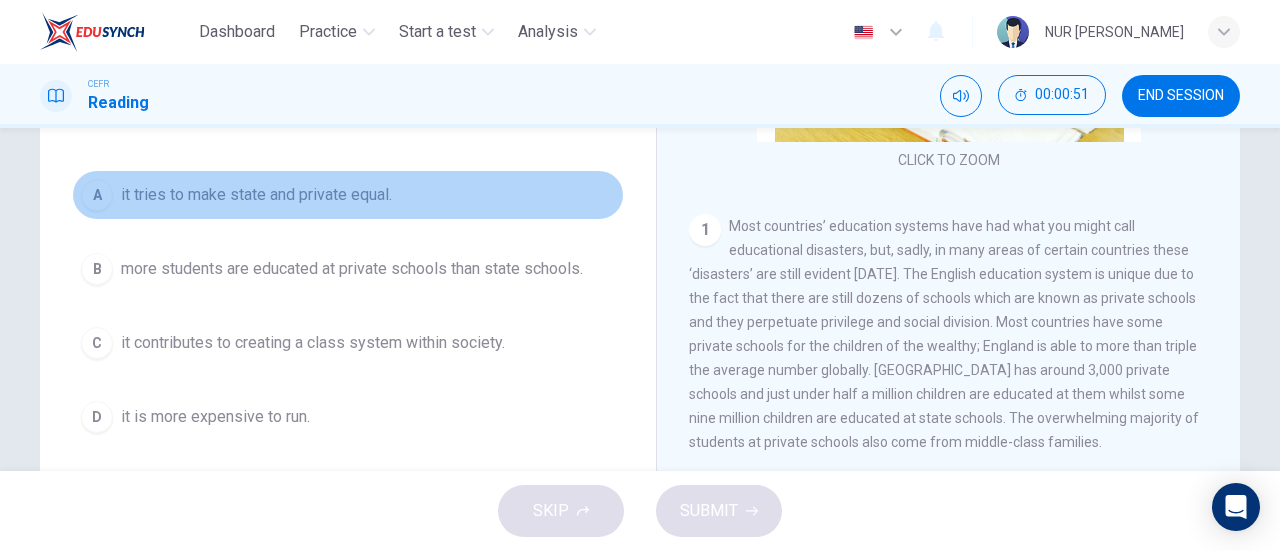 click on "A" at bounding box center (97, 195) 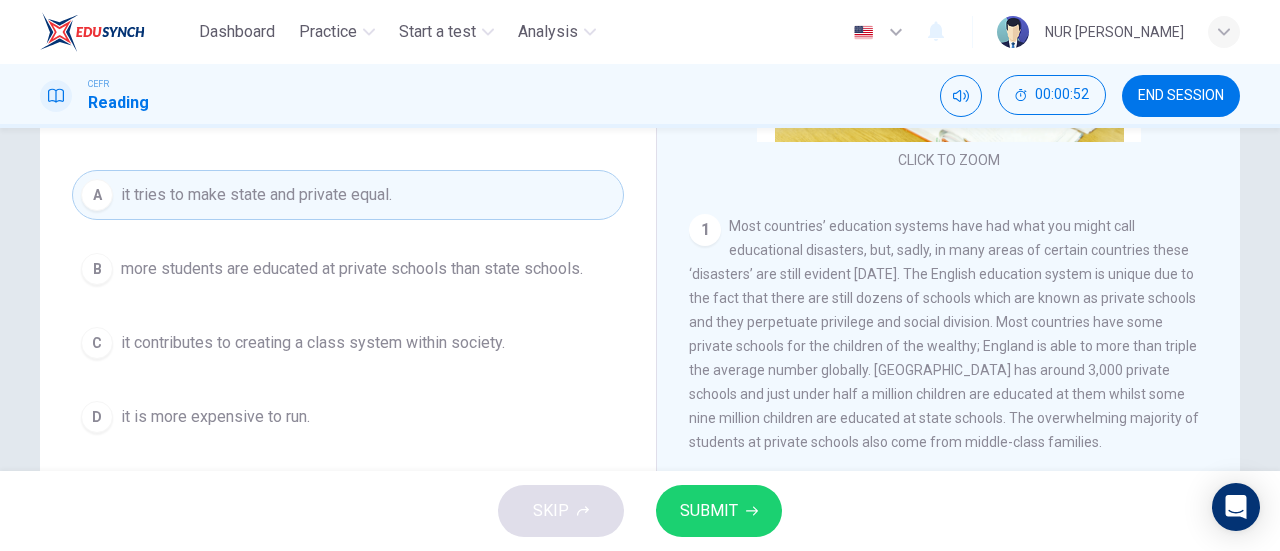 scroll, scrollTop: 432, scrollLeft: 0, axis: vertical 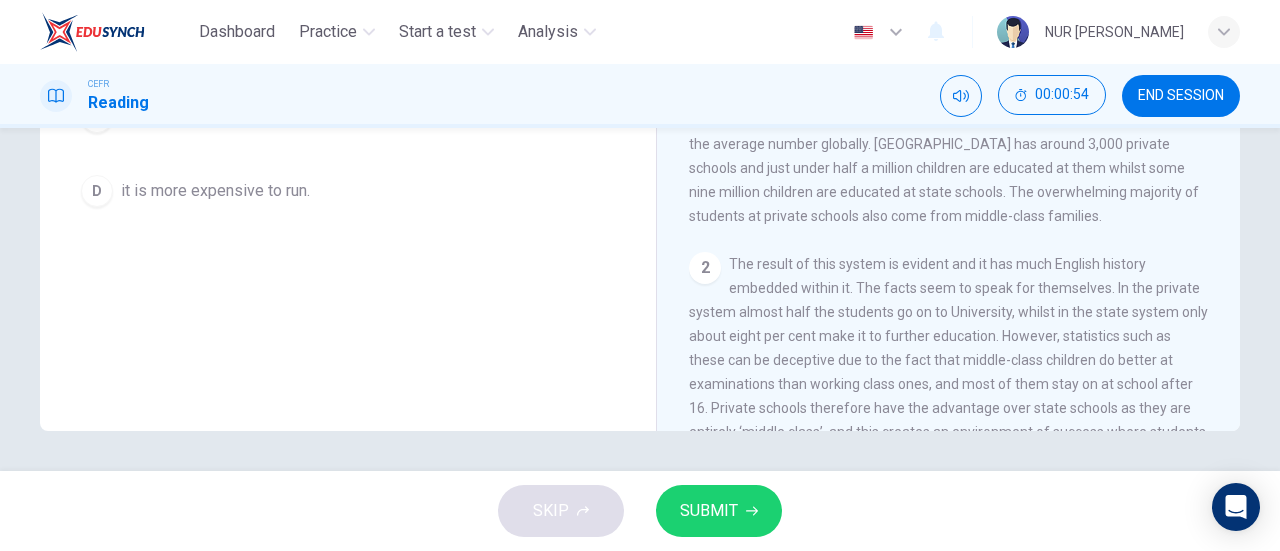 click on "SUBMIT" at bounding box center [719, 511] 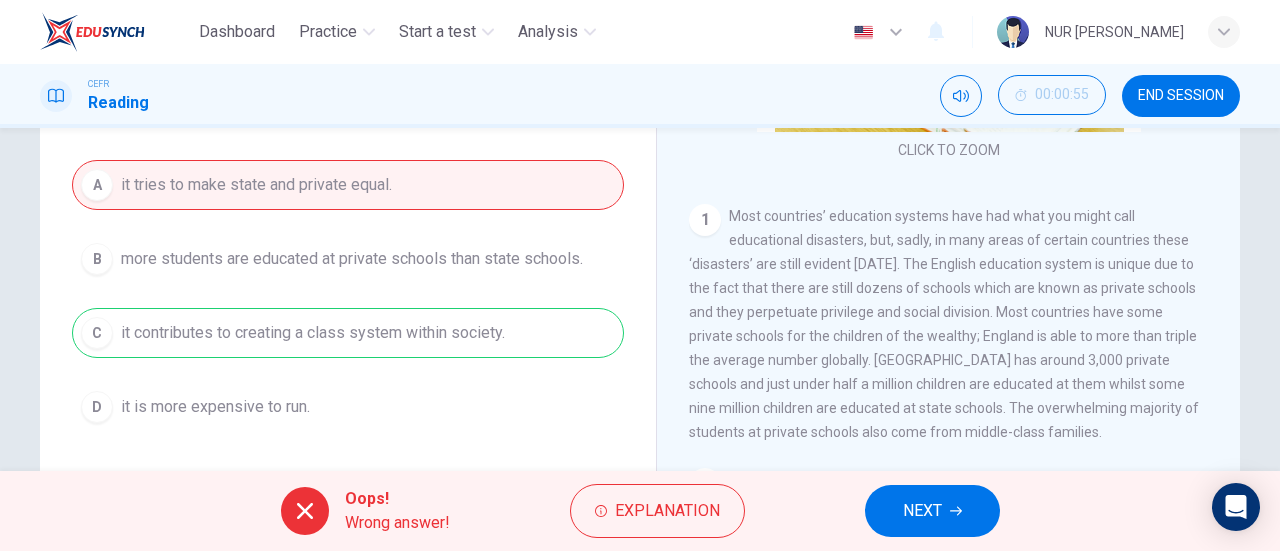 scroll, scrollTop: 215, scrollLeft: 0, axis: vertical 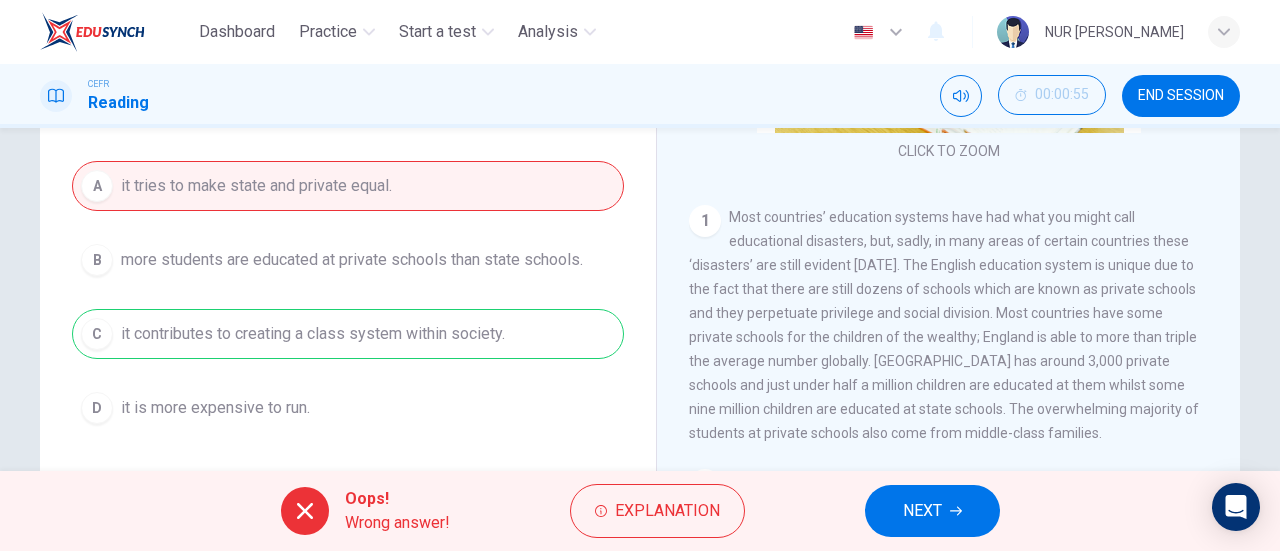 click on "A it tries to make state and private equal. B more students are educated at private schools than state schools. C it contributes to creating a class system within society. D it is more expensive to run." at bounding box center [348, 297] 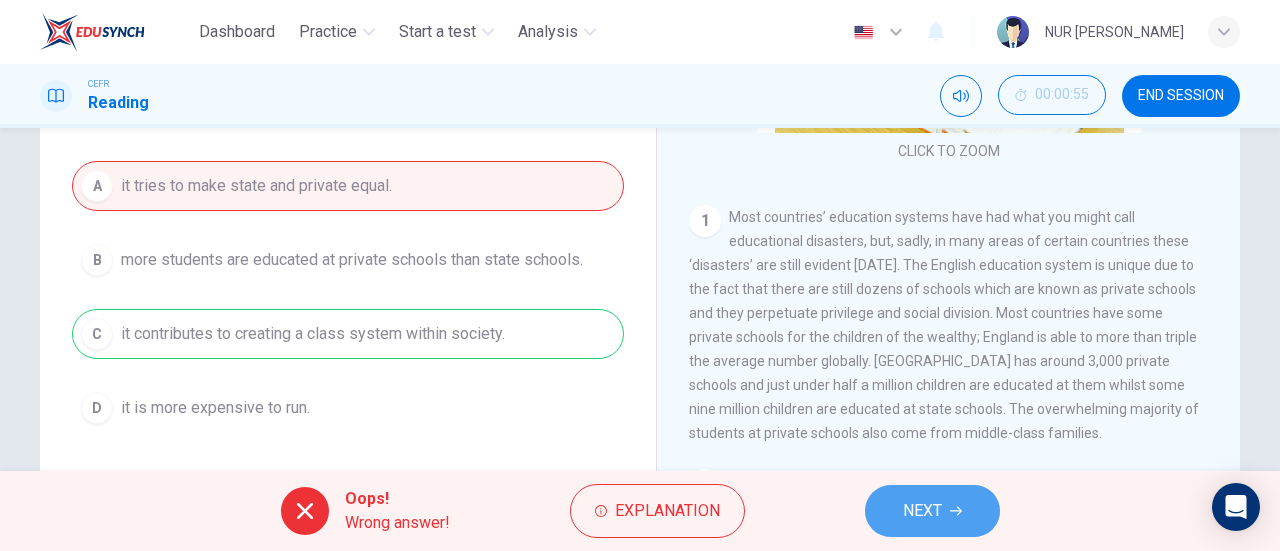 click on "NEXT" at bounding box center (922, 511) 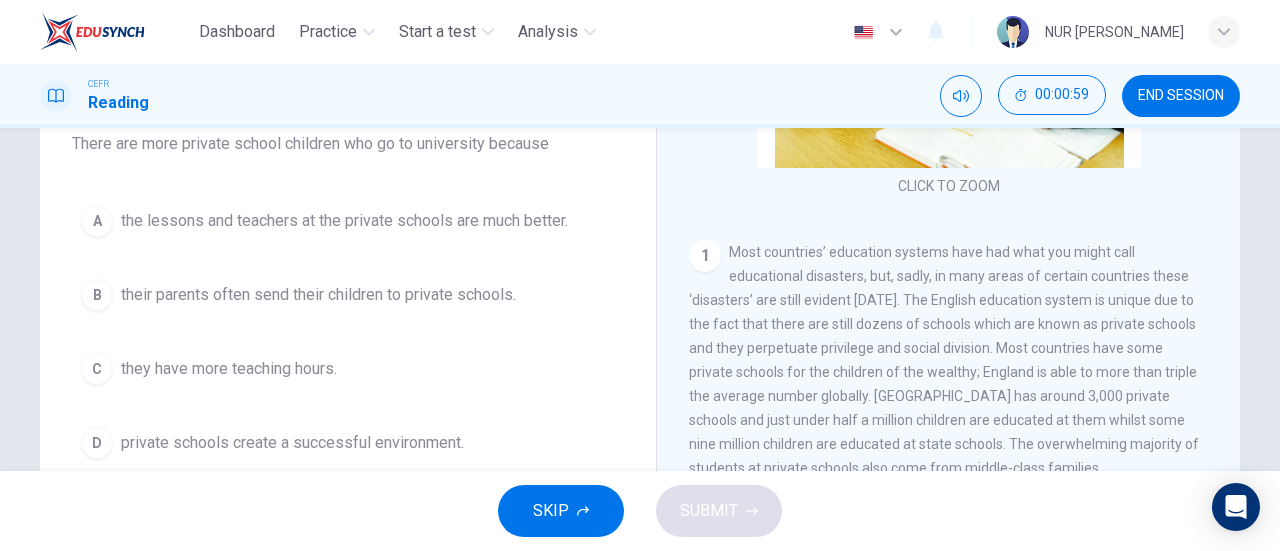 scroll, scrollTop: 179, scrollLeft: 0, axis: vertical 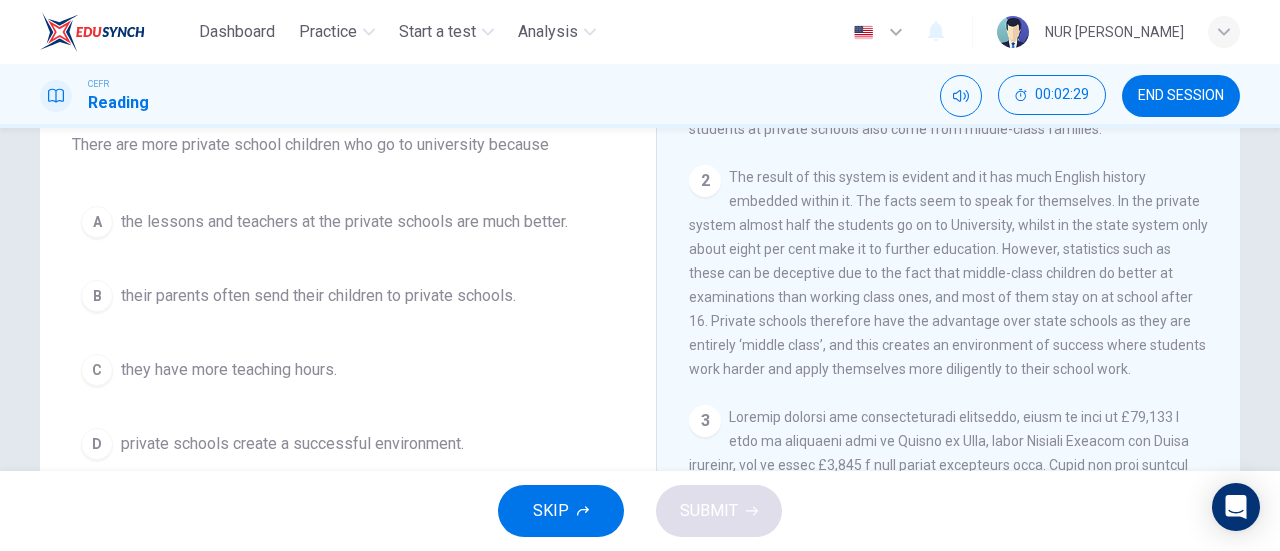 click on "D" at bounding box center [97, 444] 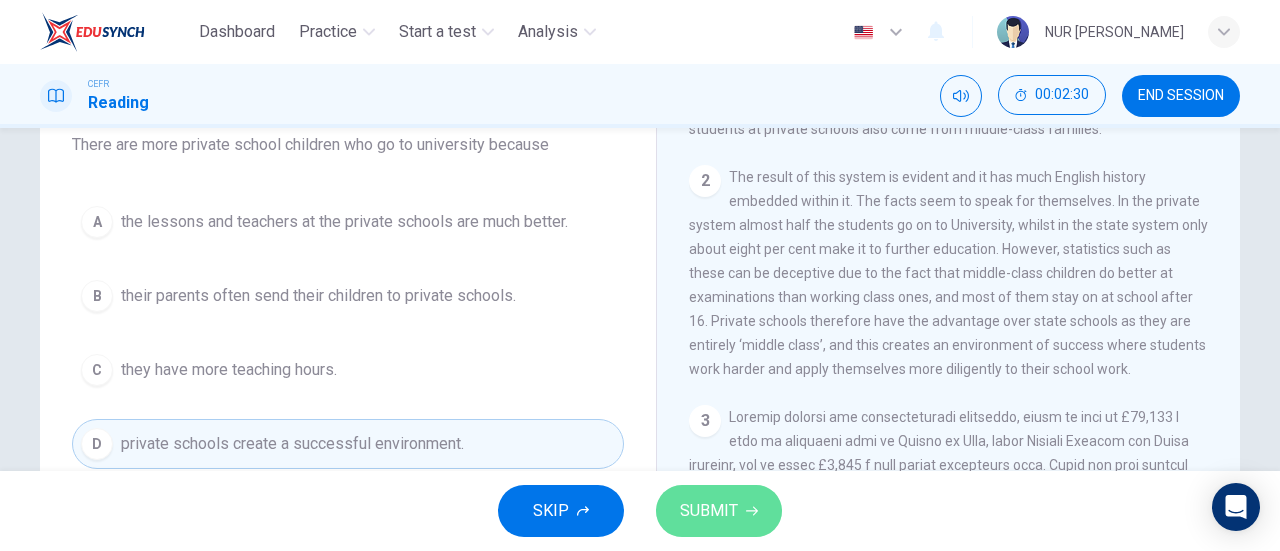 click on "SUBMIT" at bounding box center (719, 511) 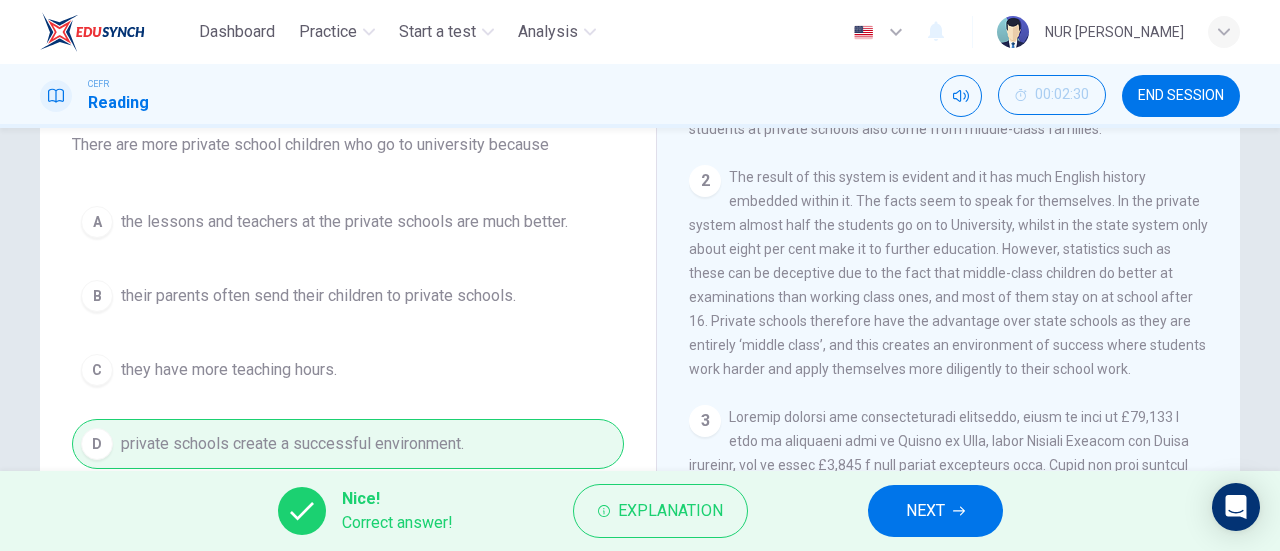 click 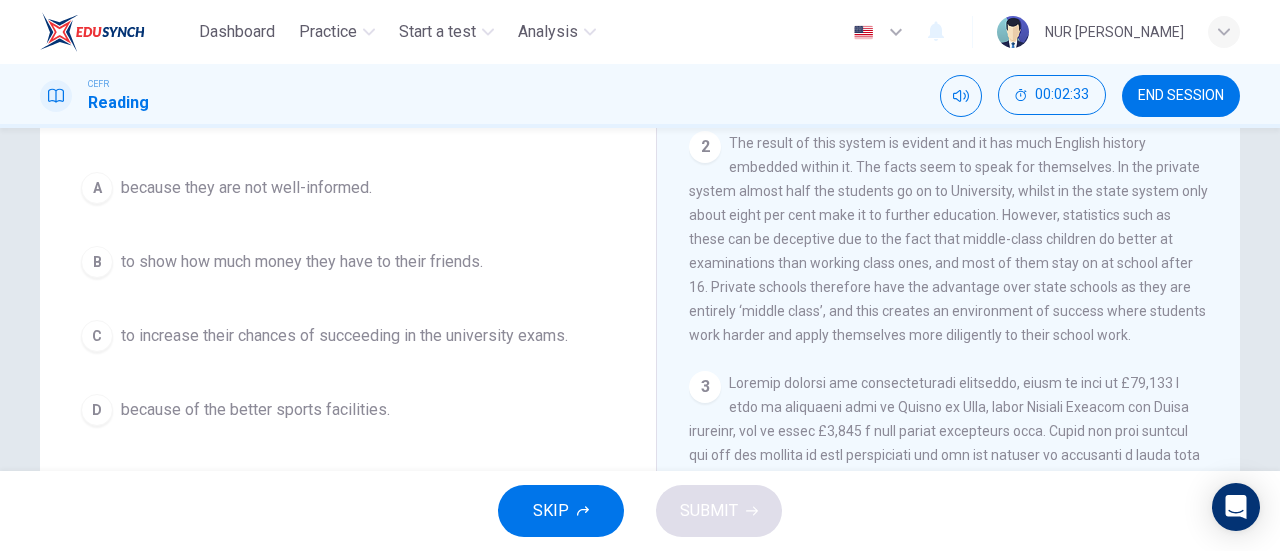 scroll, scrollTop: 214, scrollLeft: 0, axis: vertical 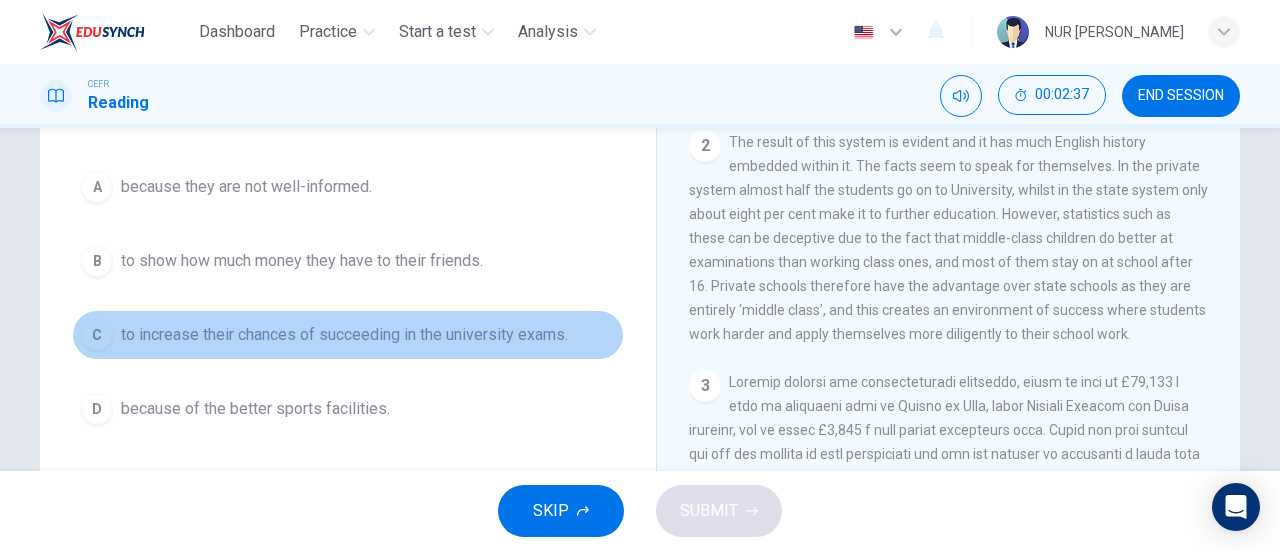click on "C" at bounding box center (97, 335) 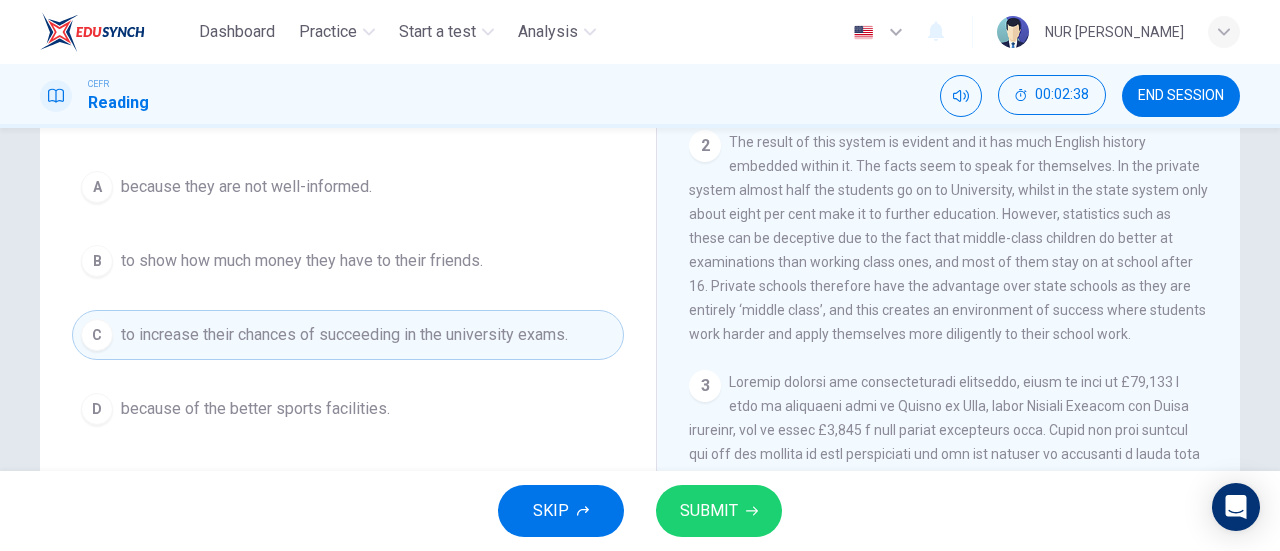 click on "SUBMIT" at bounding box center [709, 511] 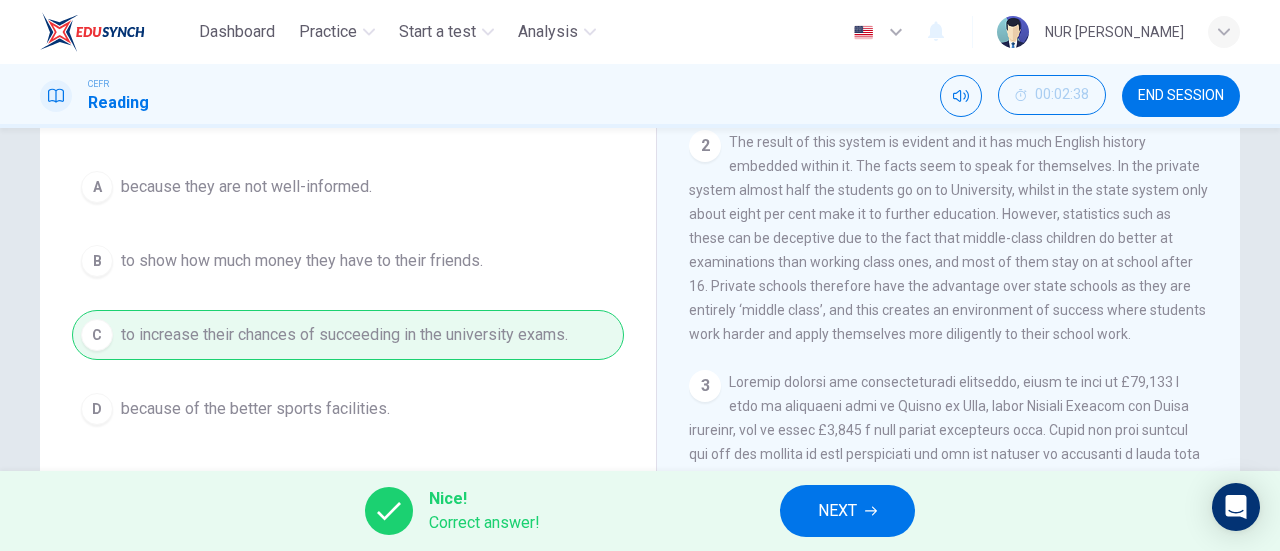 click on "NEXT" at bounding box center [837, 511] 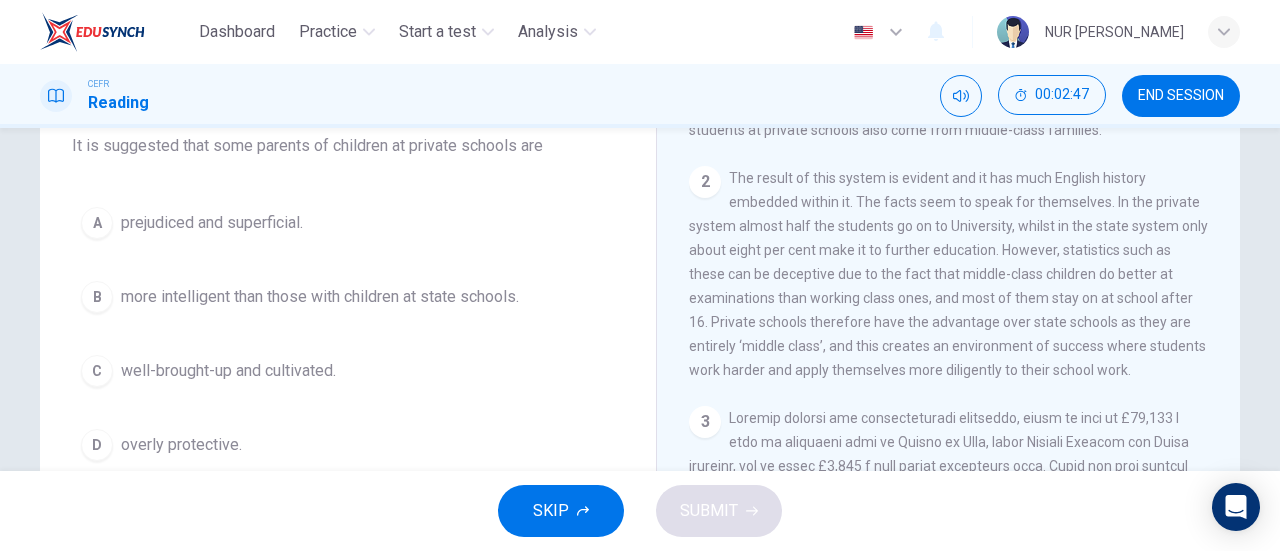 scroll, scrollTop: 179, scrollLeft: 0, axis: vertical 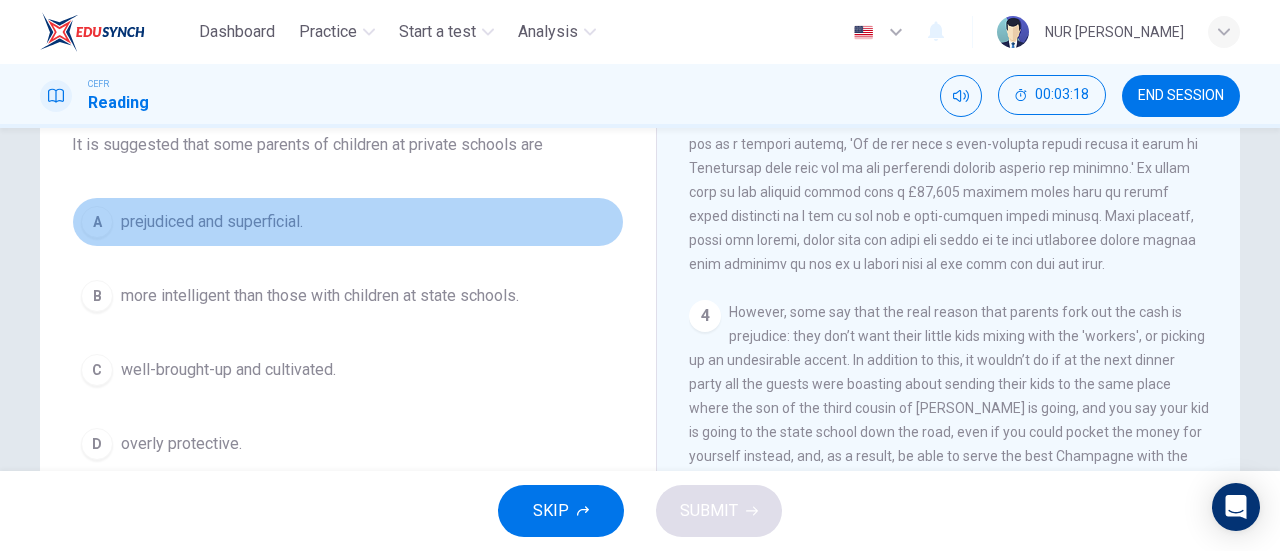 click on "A" at bounding box center (97, 222) 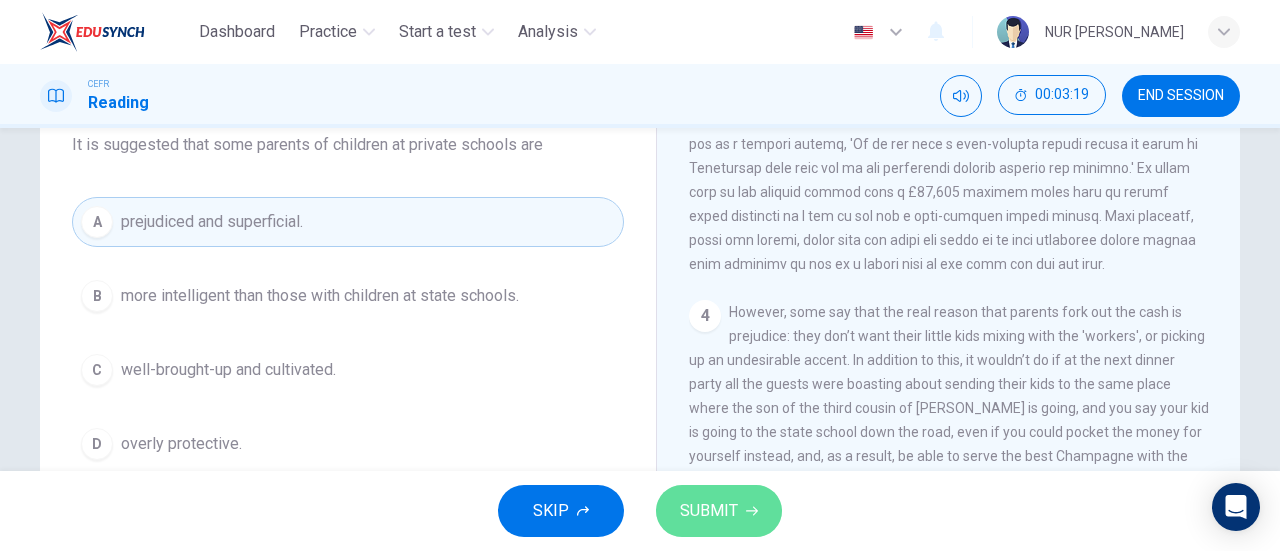 click on "SUBMIT" at bounding box center (709, 511) 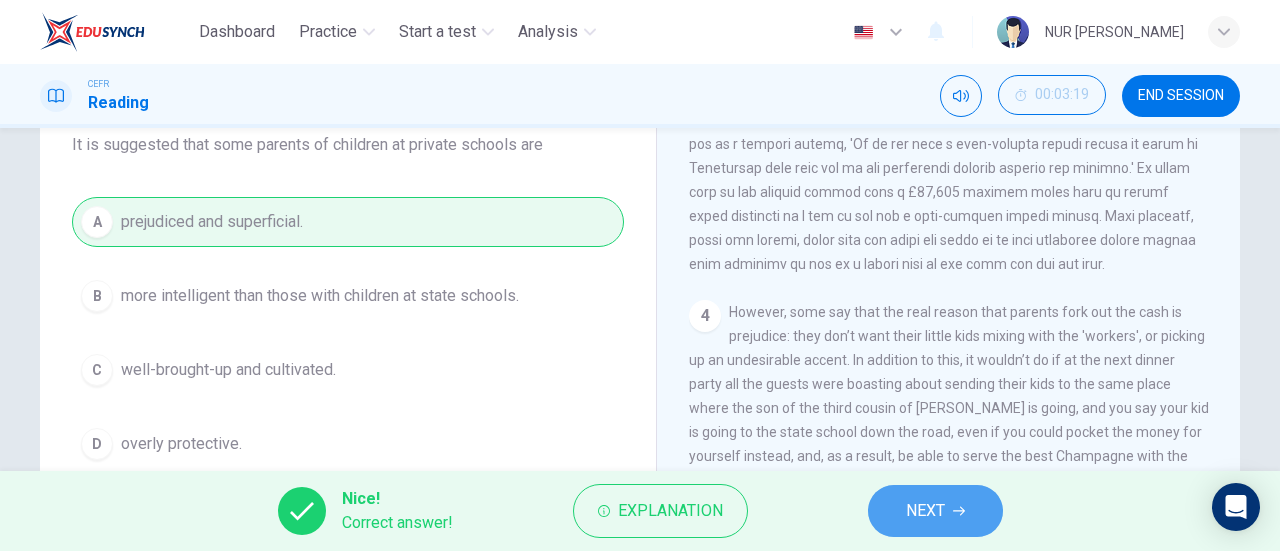 click on "NEXT" at bounding box center [935, 511] 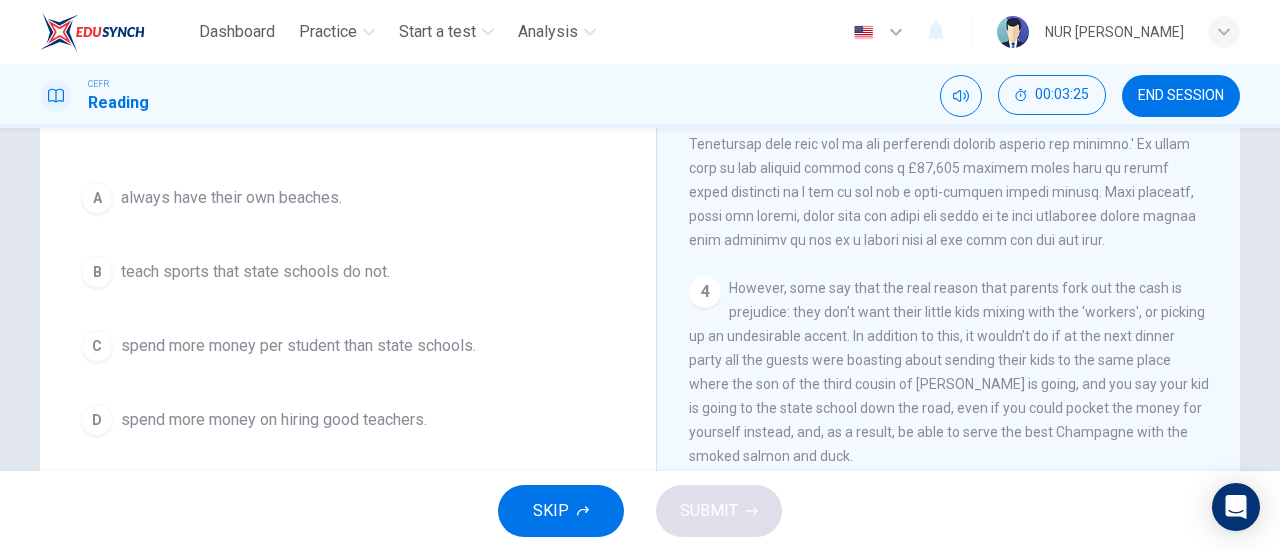scroll, scrollTop: 210, scrollLeft: 0, axis: vertical 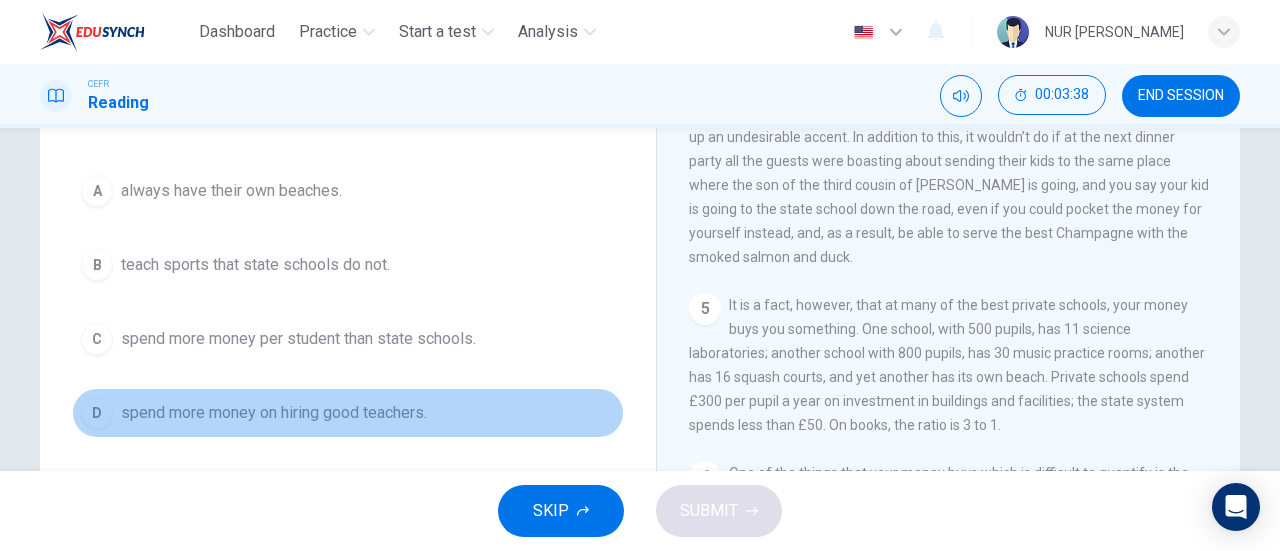 click on "D" at bounding box center (97, 413) 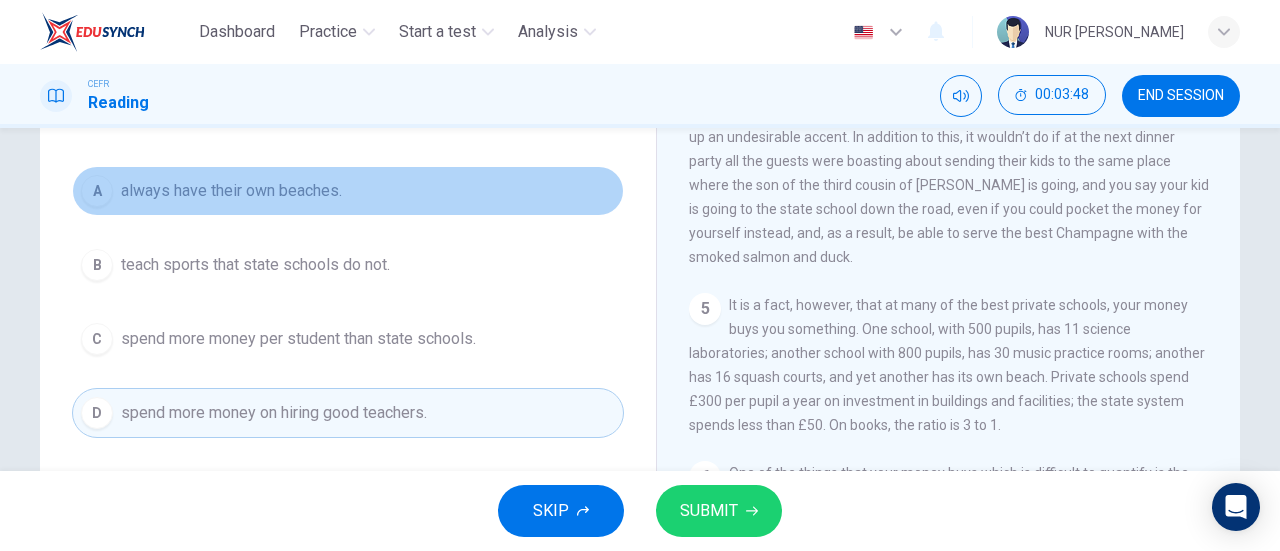 click on "A" at bounding box center [97, 191] 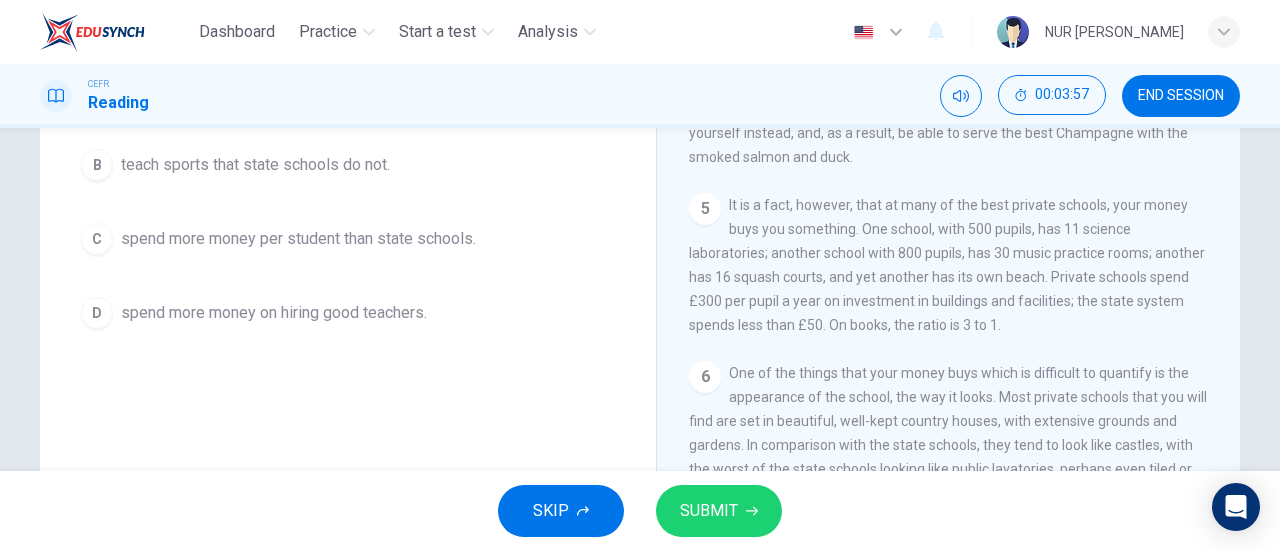 scroll, scrollTop: 316, scrollLeft: 0, axis: vertical 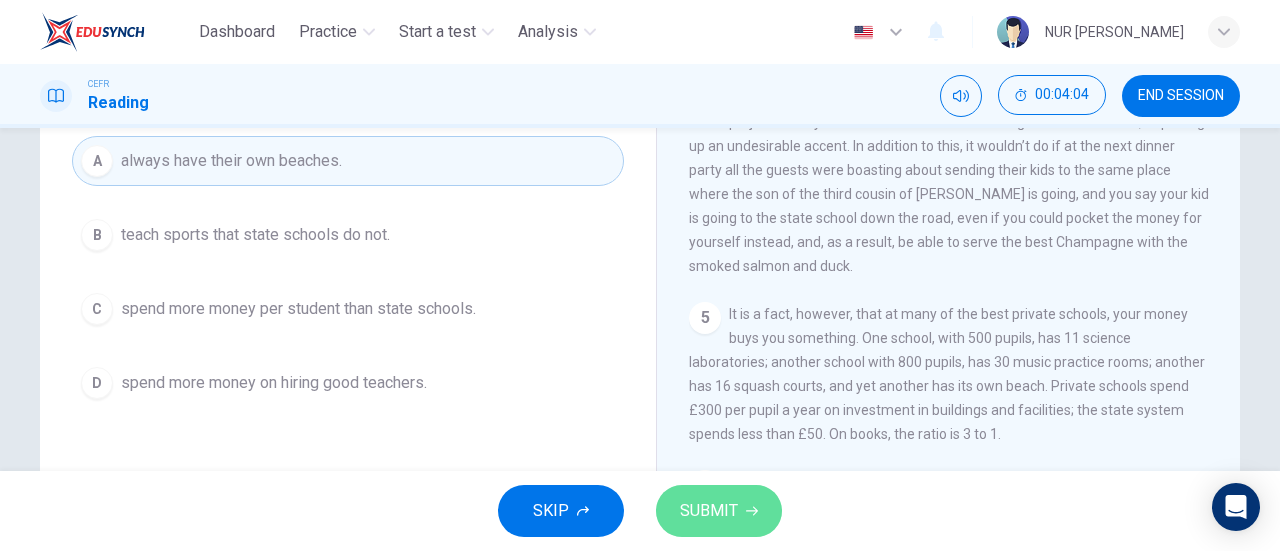click on "SUBMIT" at bounding box center (709, 511) 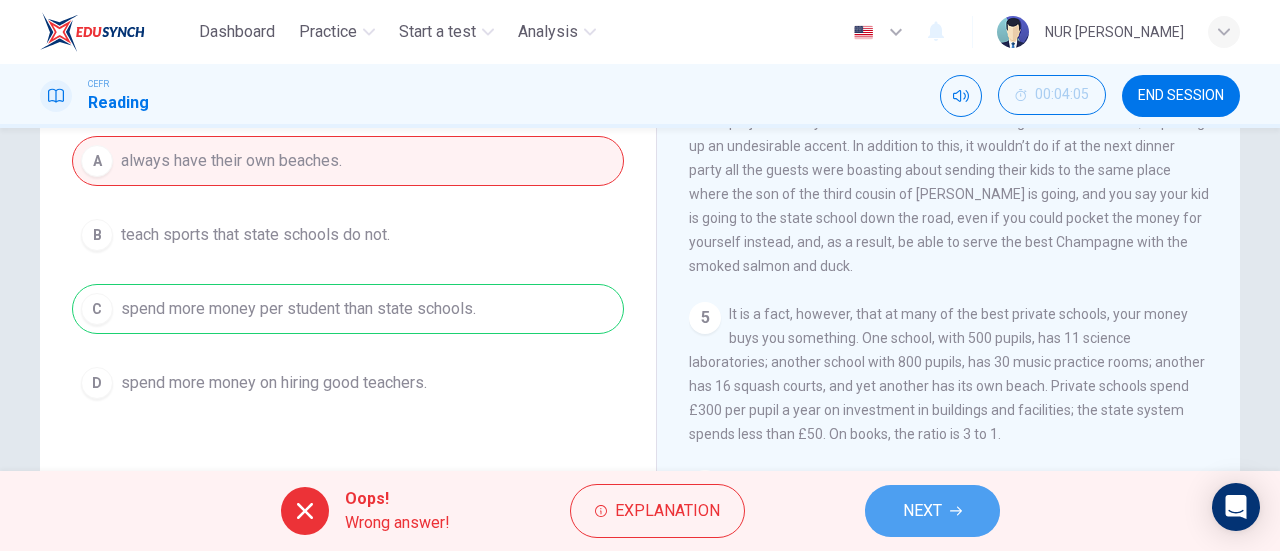 click on "NEXT" at bounding box center (932, 511) 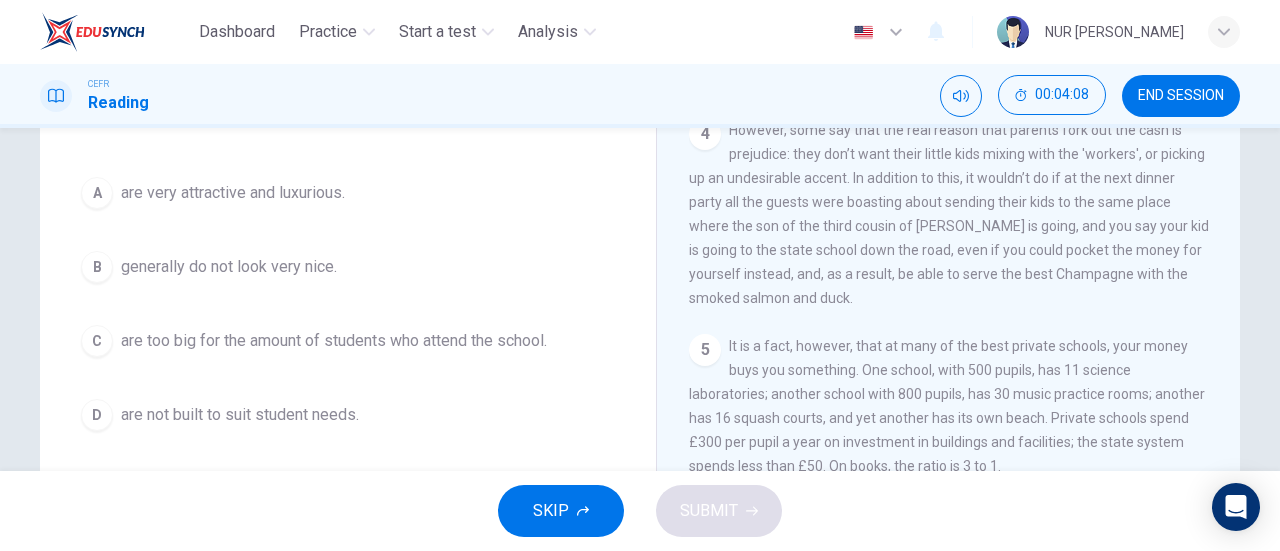 scroll, scrollTop: 211, scrollLeft: 0, axis: vertical 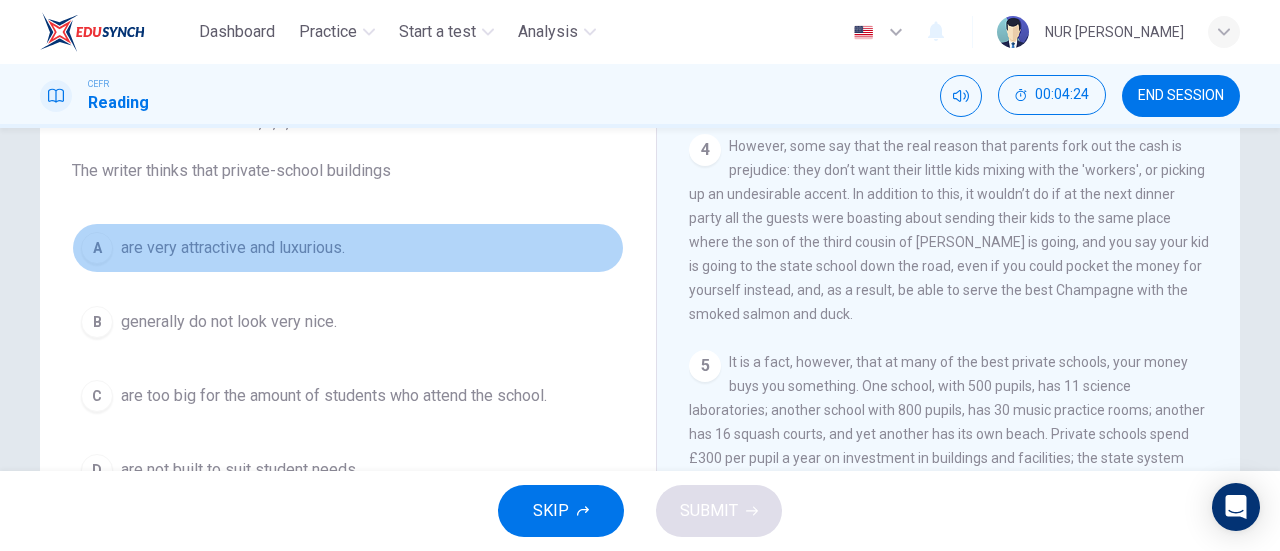 click on "A" at bounding box center (97, 248) 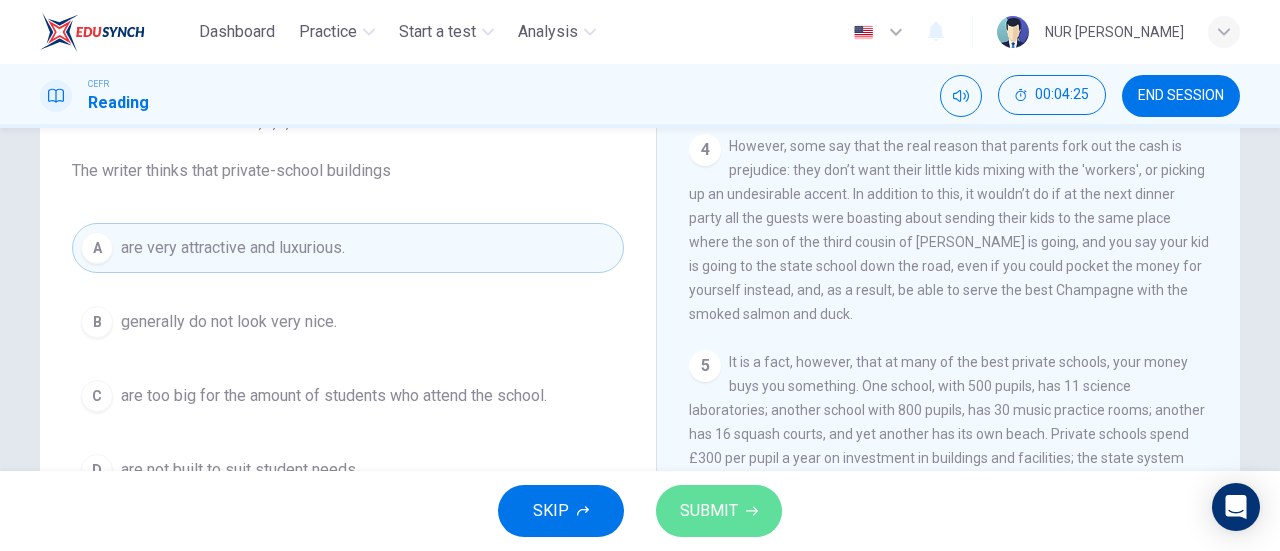 click on "SUBMIT" at bounding box center [719, 511] 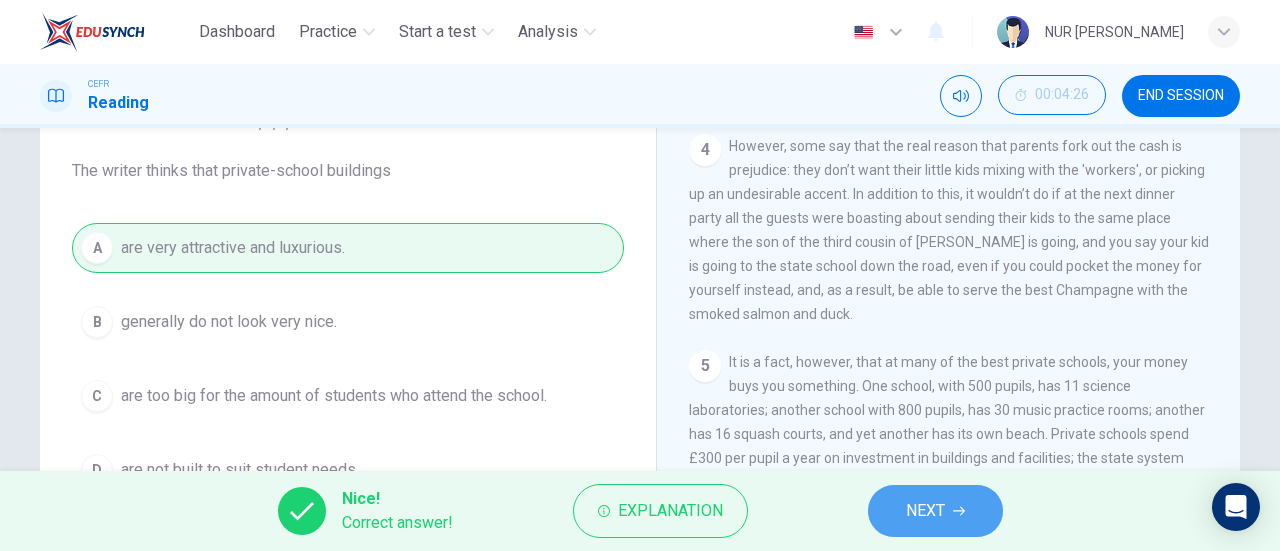 click on "NEXT" at bounding box center [935, 511] 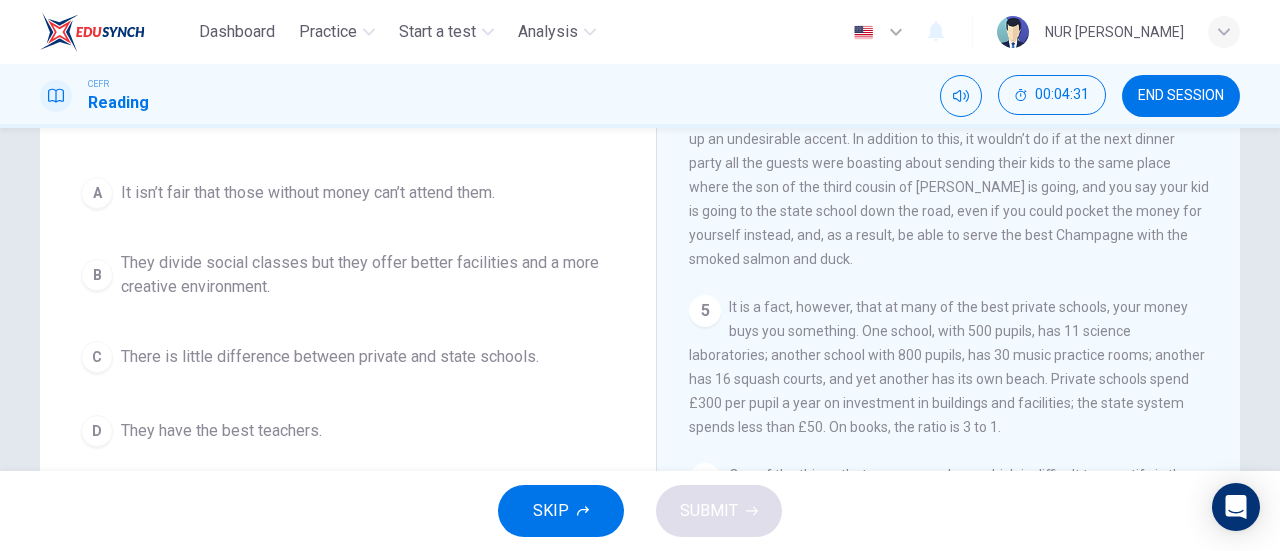 scroll, scrollTop: 205, scrollLeft: 0, axis: vertical 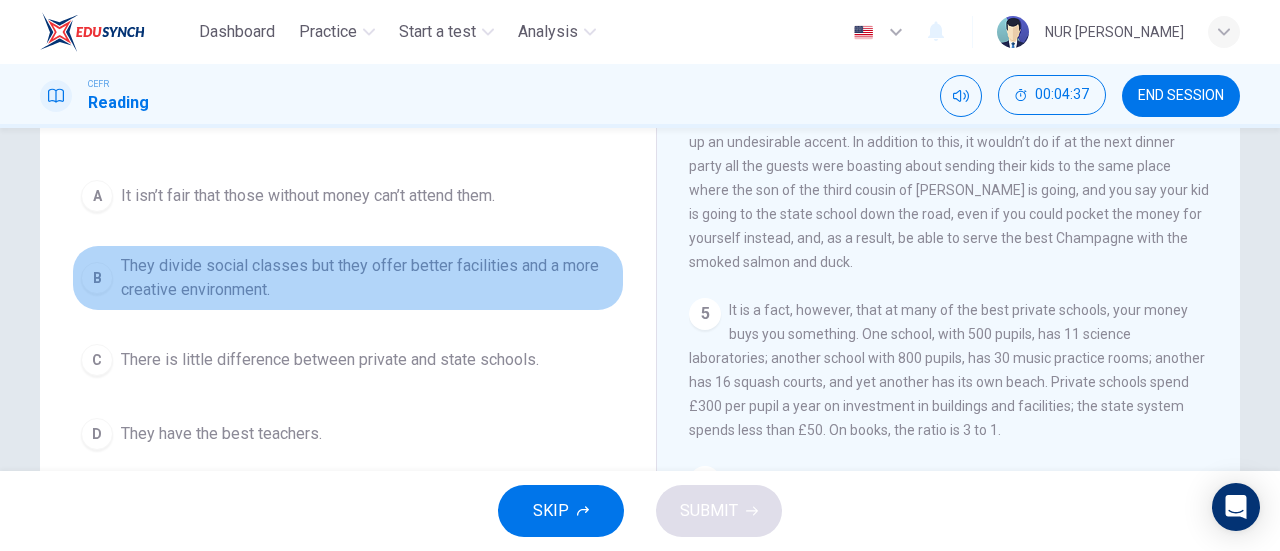 click on "B" at bounding box center (97, 278) 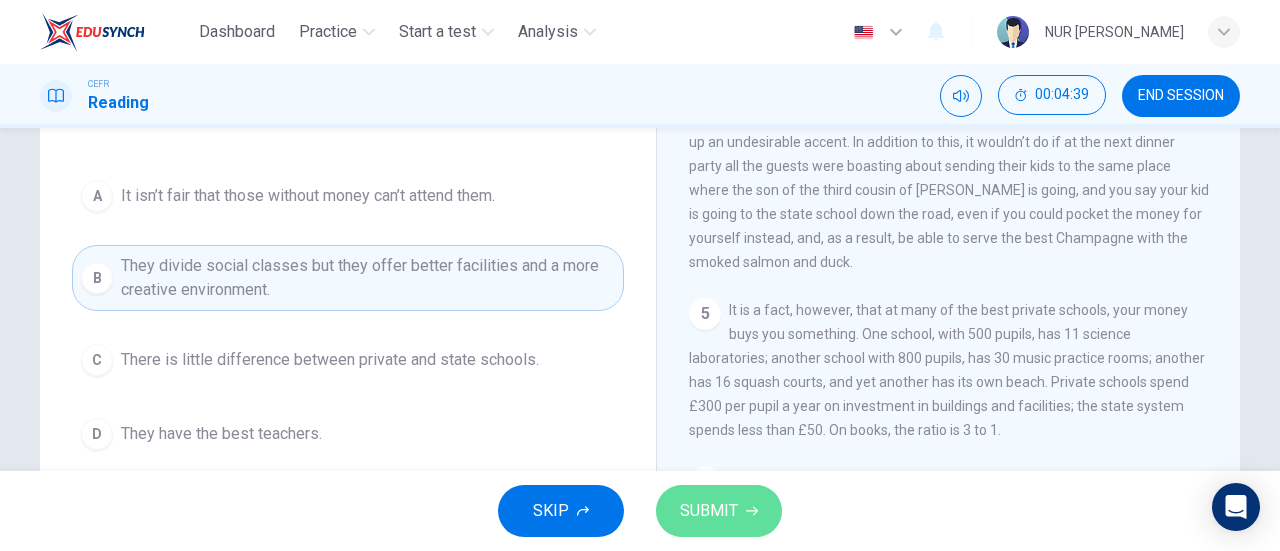 click on "SUBMIT" at bounding box center [709, 511] 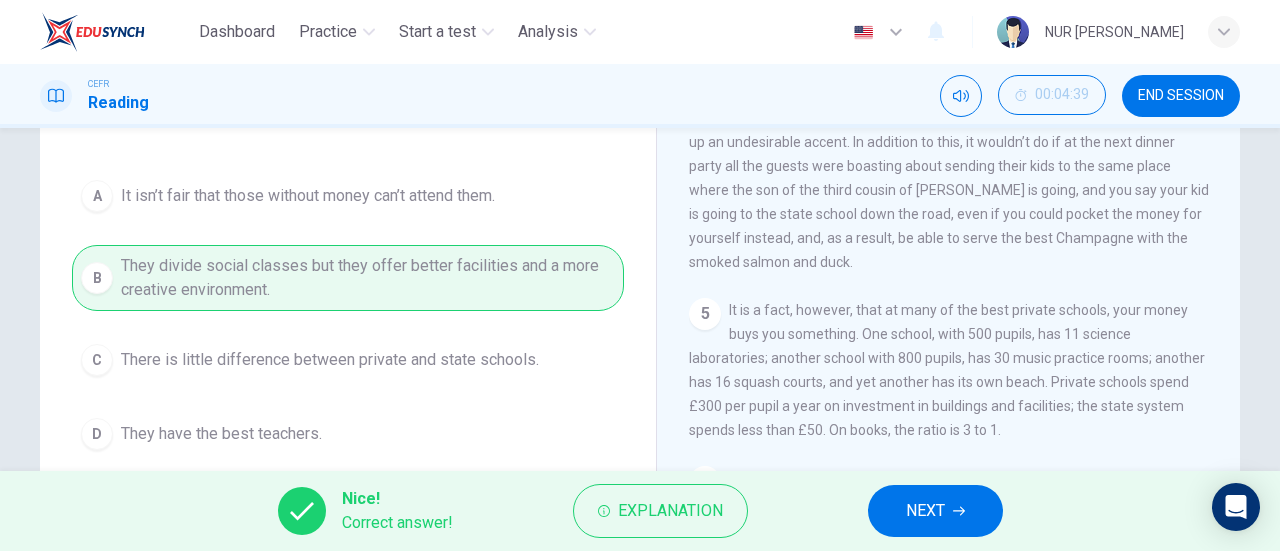 click on "NEXT" at bounding box center [935, 511] 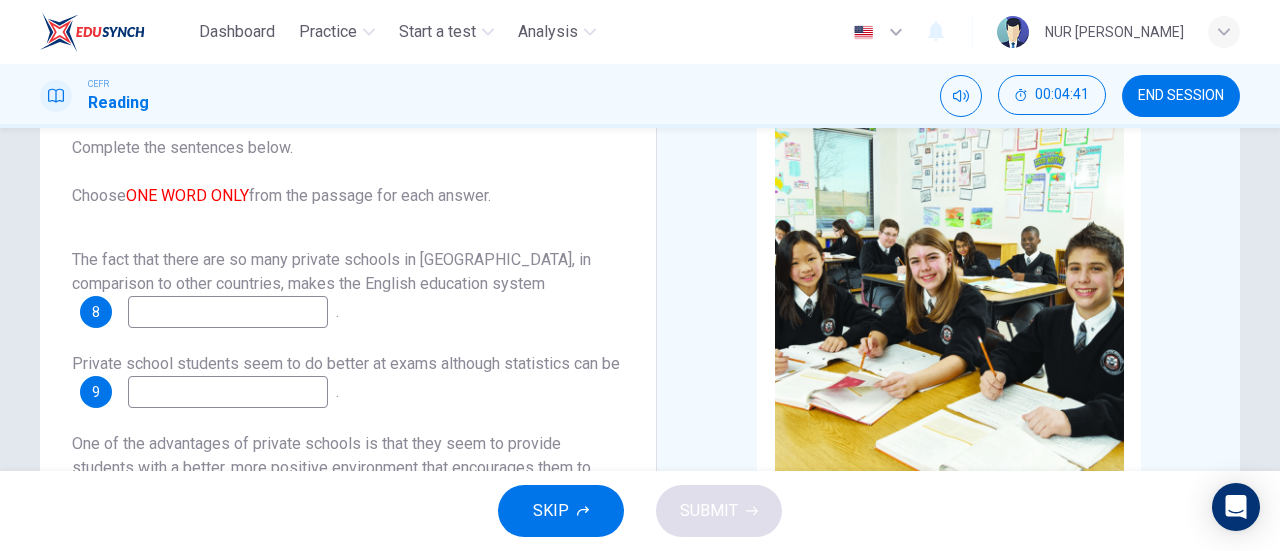 scroll, scrollTop: 130, scrollLeft: 0, axis: vertical 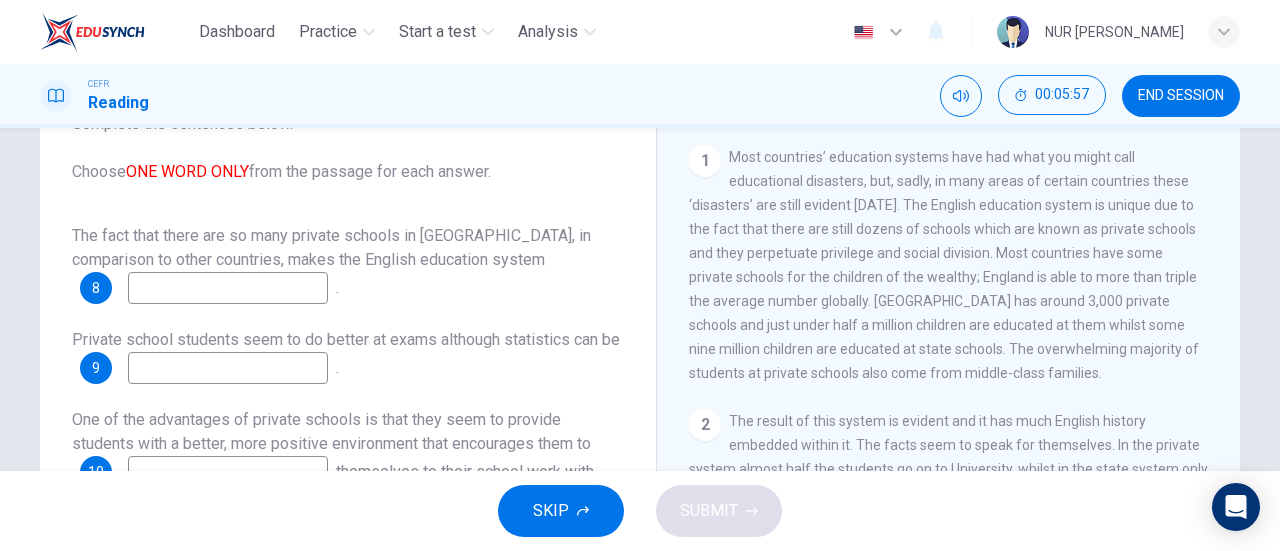 click on "The fact that there are so many private schools in [GEOGRAPHIC_DATA], in comparison to other countries, makes the English education system  8 ." at bounding box center (348, 264) 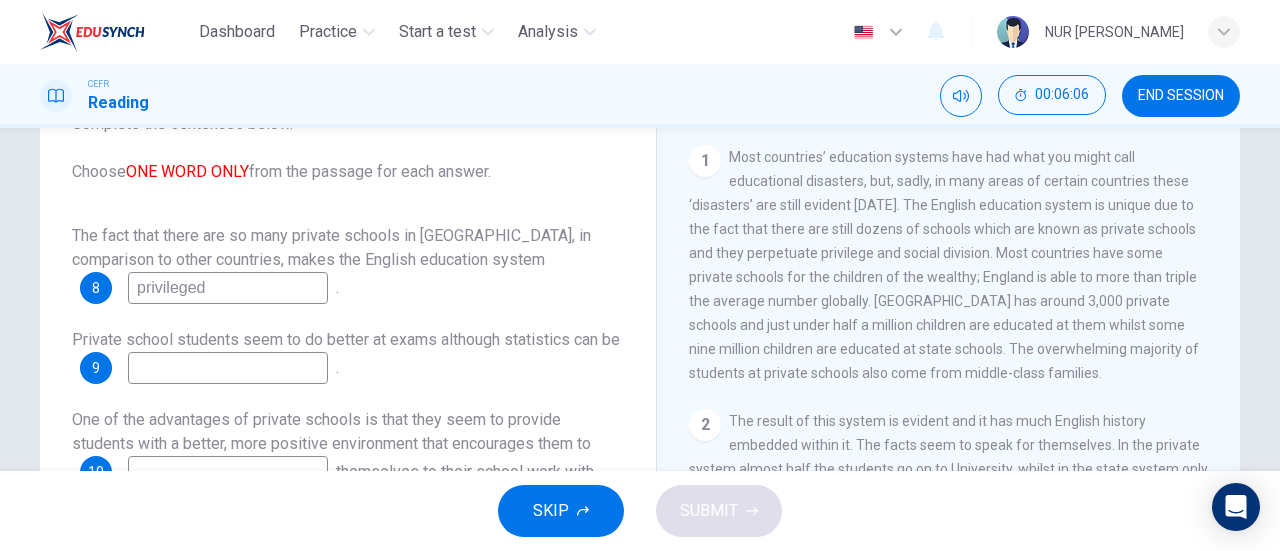 scroll, scrollTop: 24, scrollLeft: 0, axis: vertical 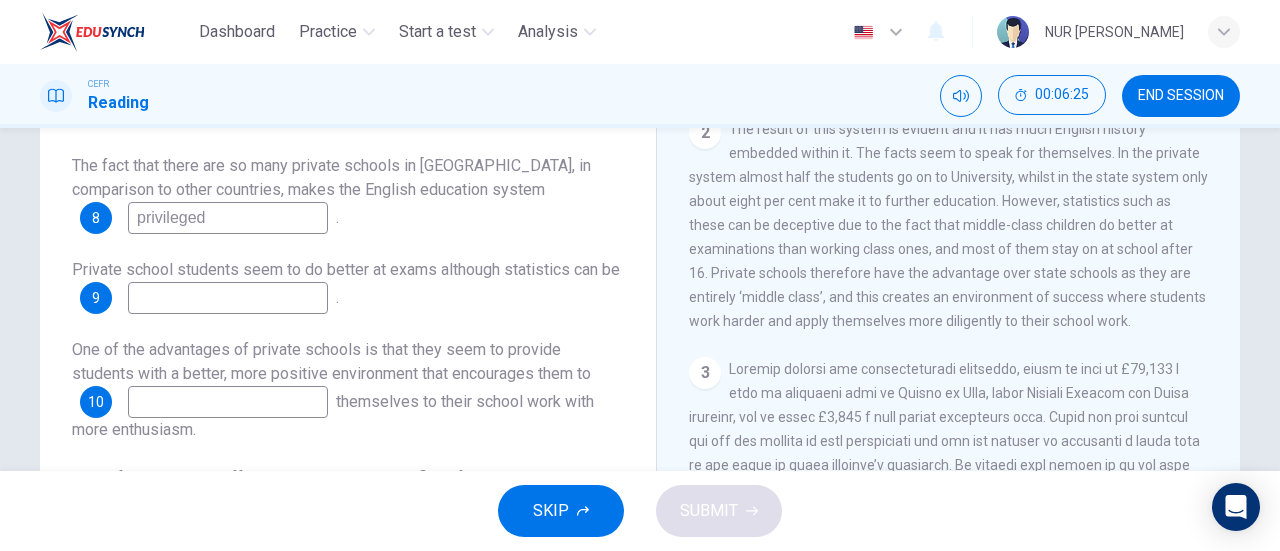 type on "privileged" 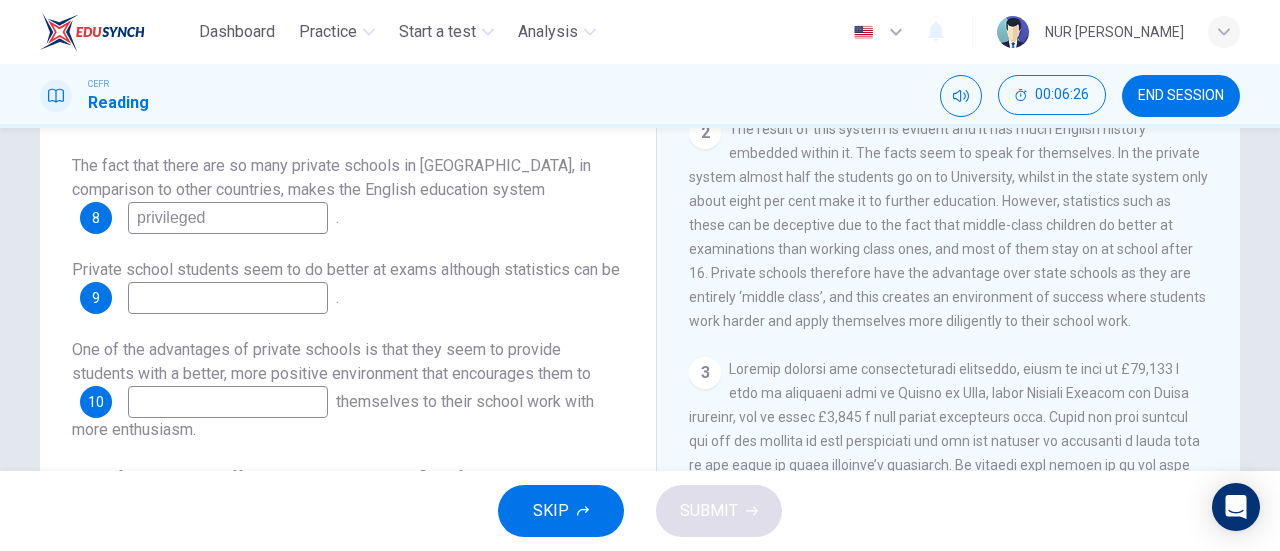 click at bounding box center [228, 298] 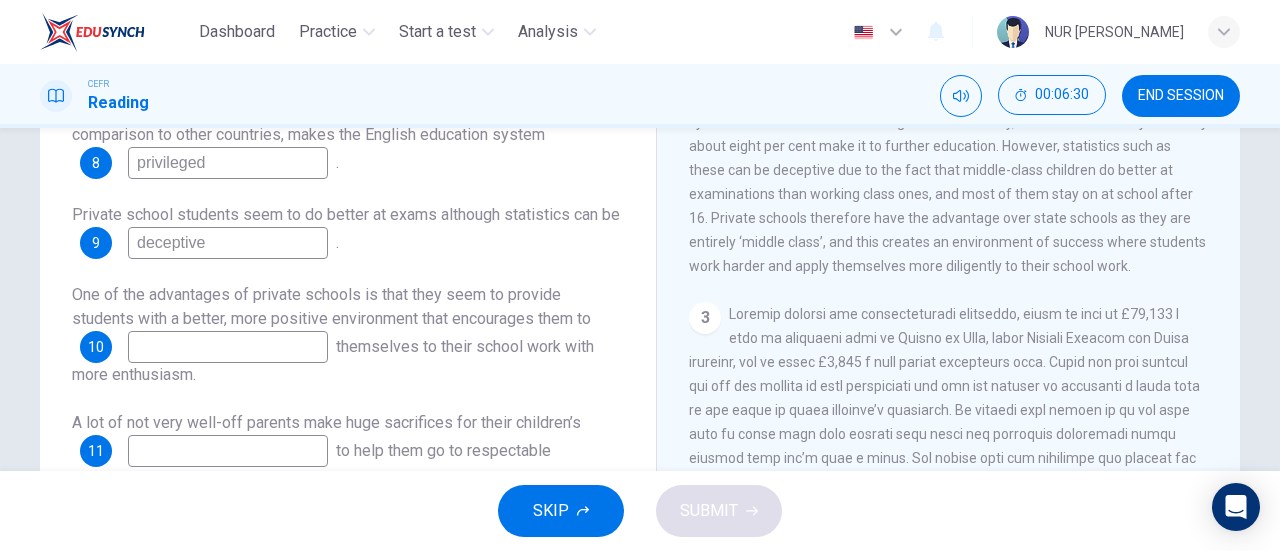 scroll, scrollTop: 282, scrollLeft: 0, axis: vertical 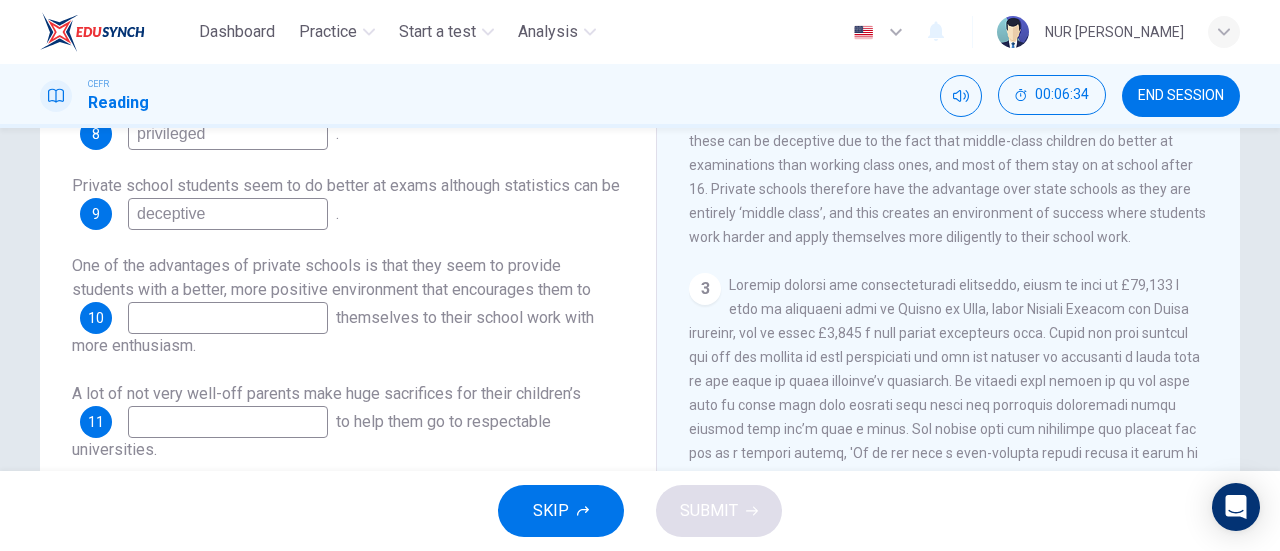 type on "deceptive" 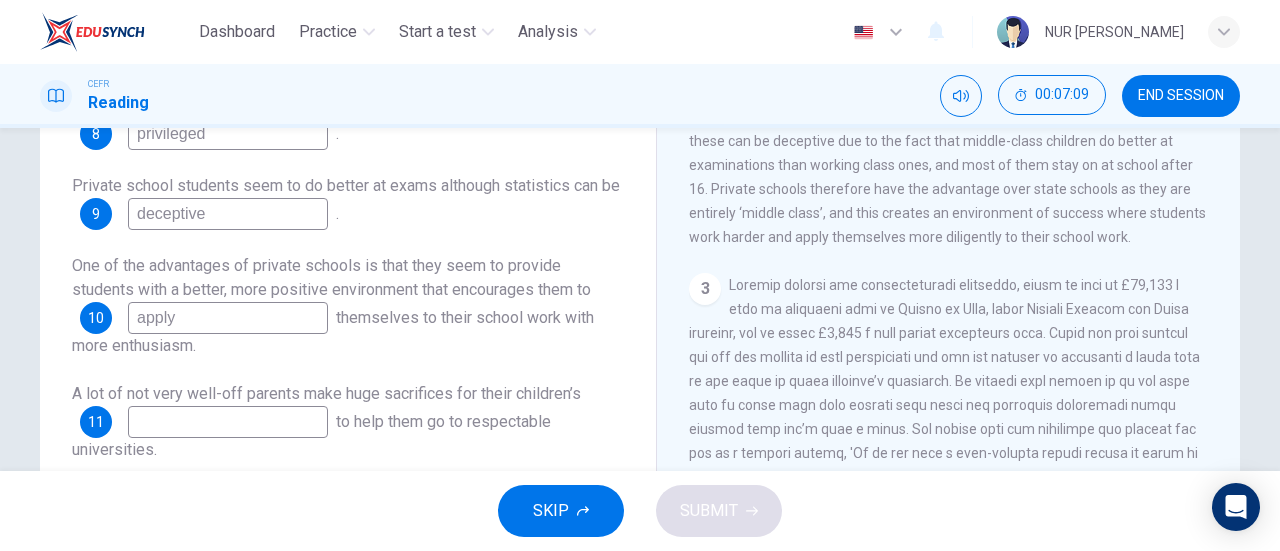 click on "apply" at bounding box center (228, 318) 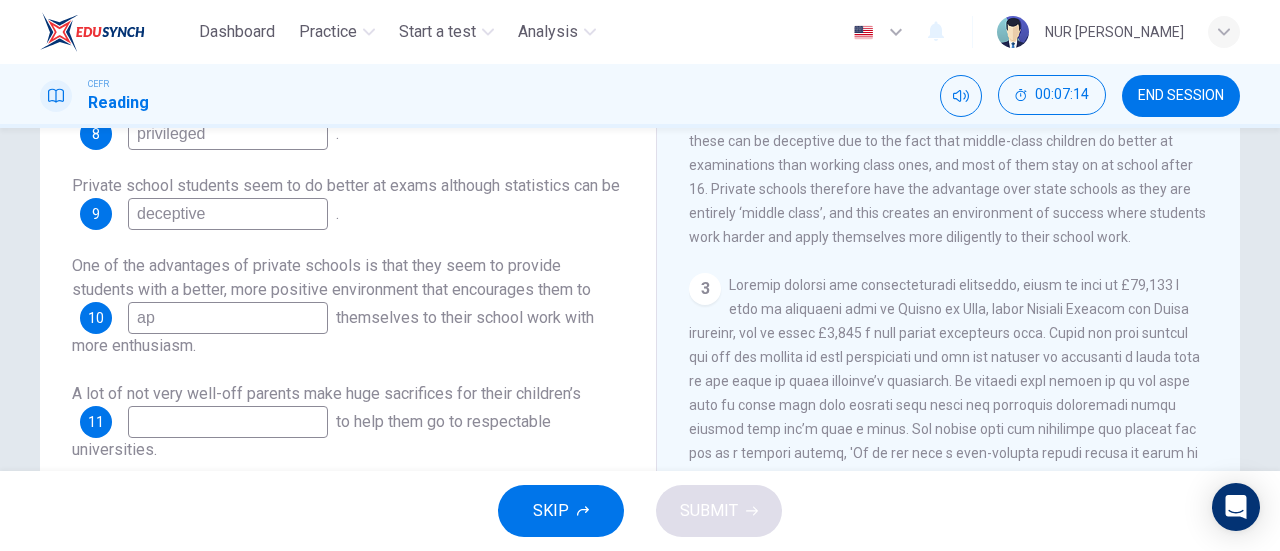 type on "a" 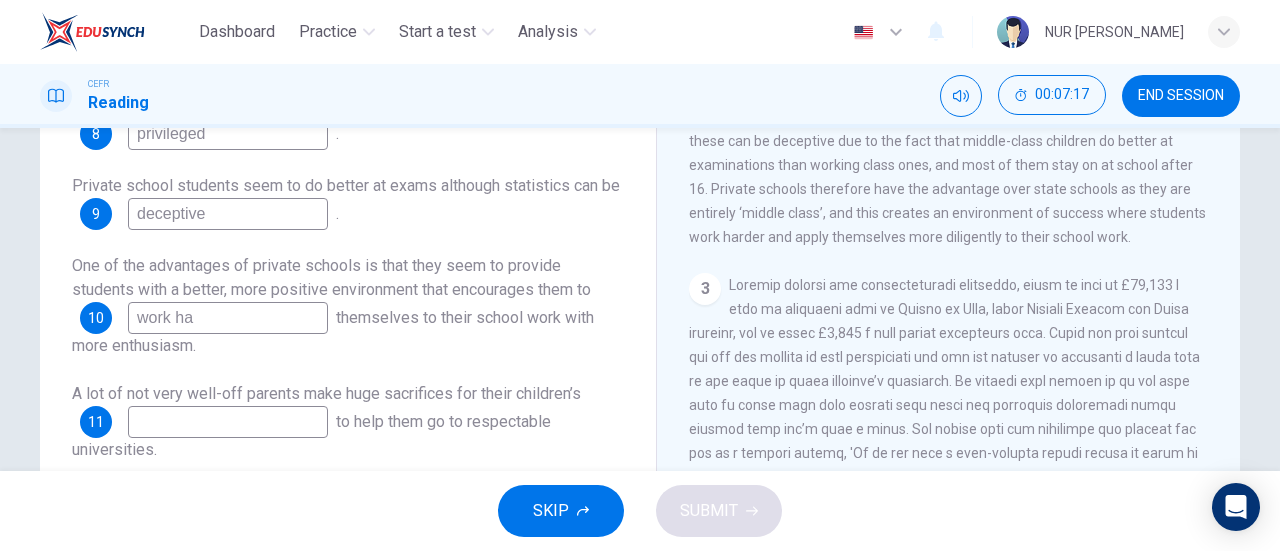 scroll, scrollTop: 0, scrollLeft: 0, axis: both 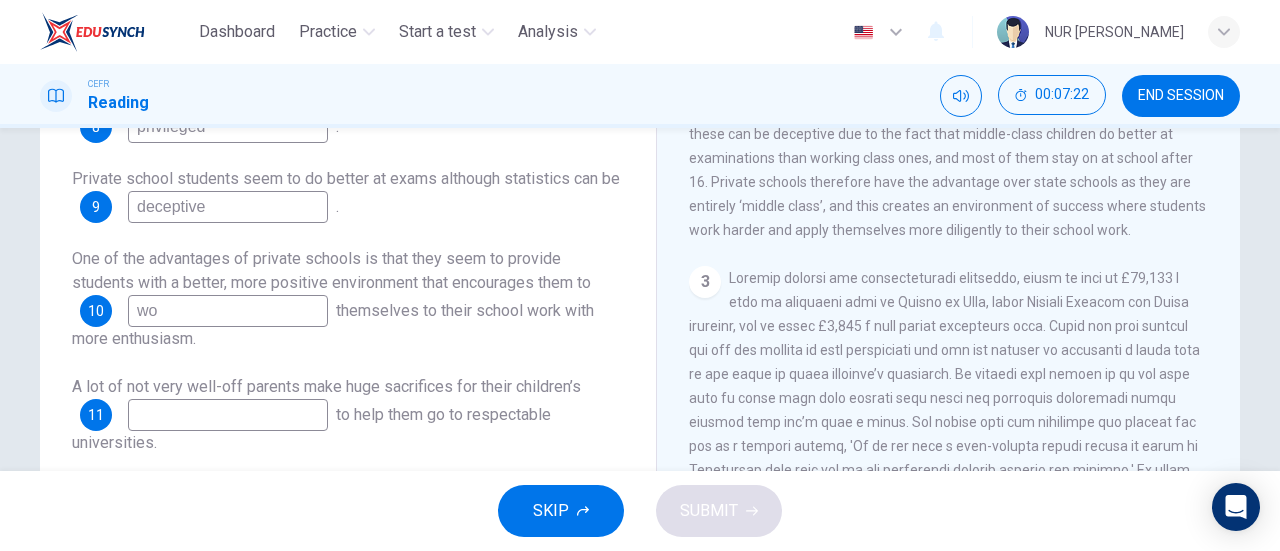 type on "w" 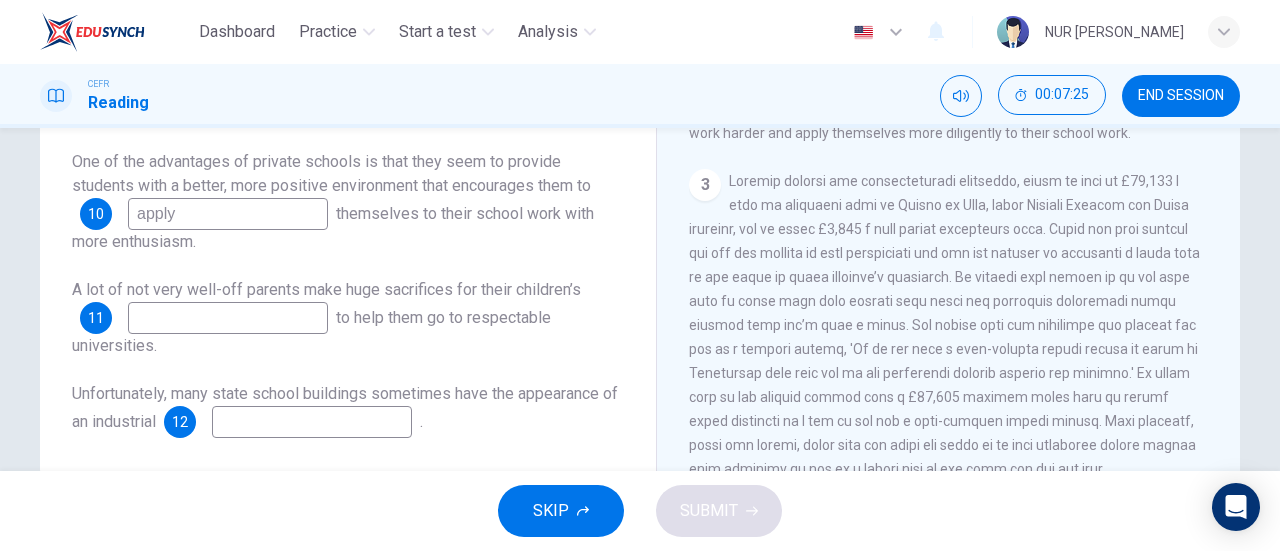 scroll, scrollTop: 391, scrollLeft: 0, axis: vertical 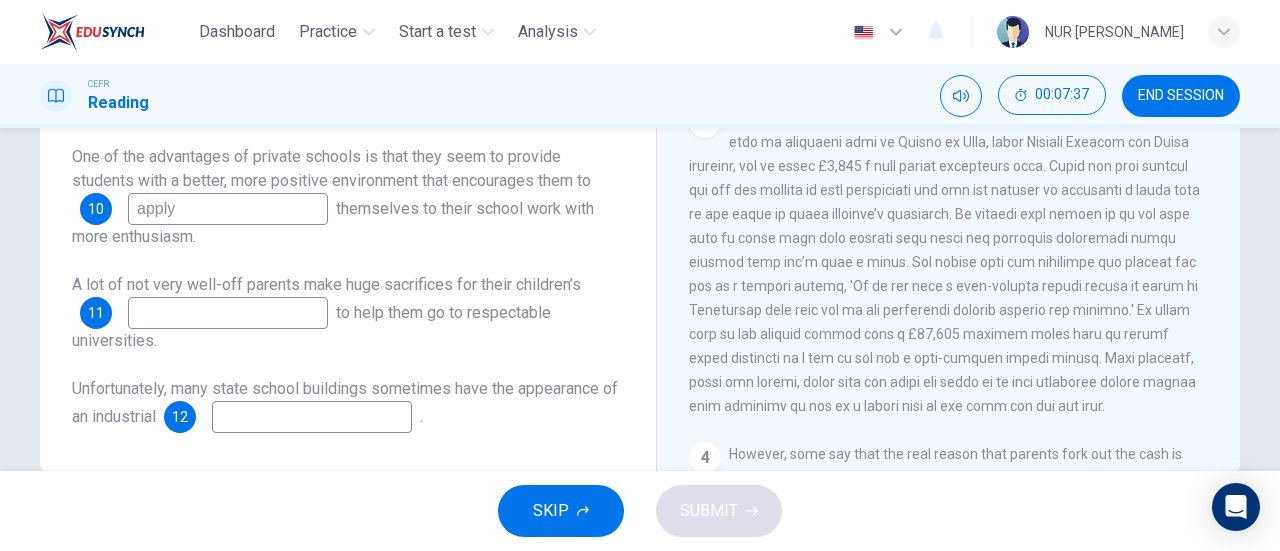 type on "apply" 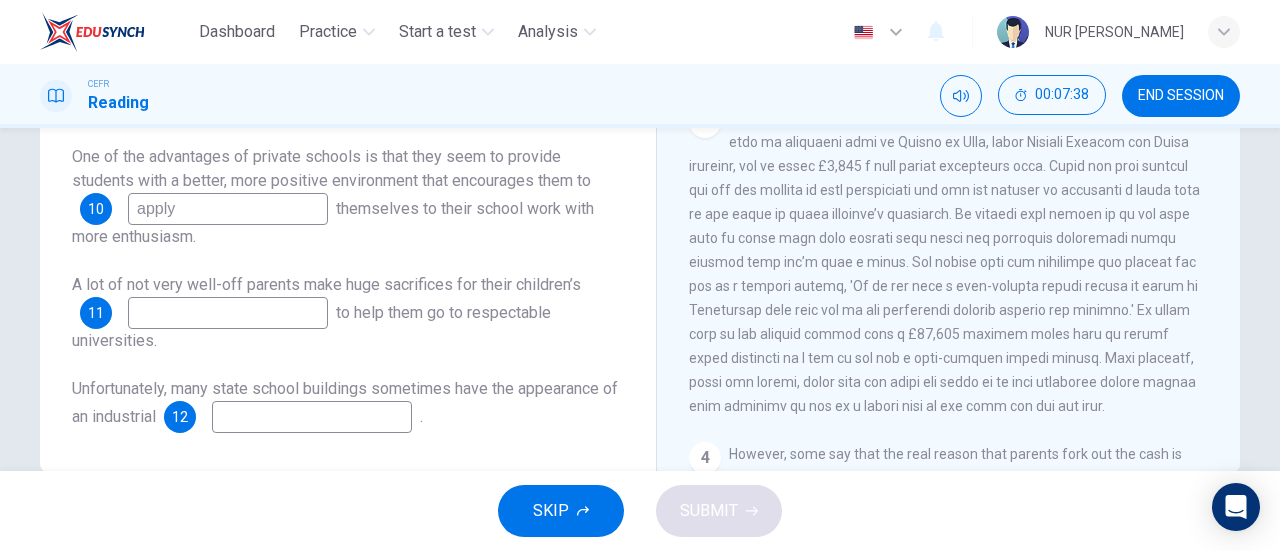 click at bounding box center (228, 313) 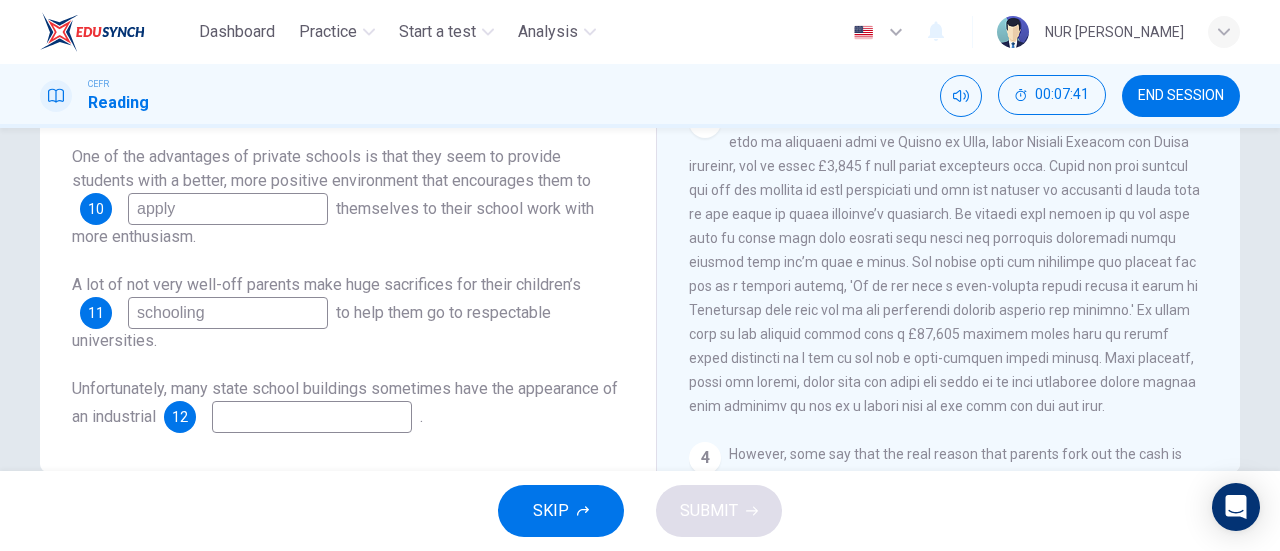 scroll, scrollTop: 432, scrollLeft: 0, axis: vertical 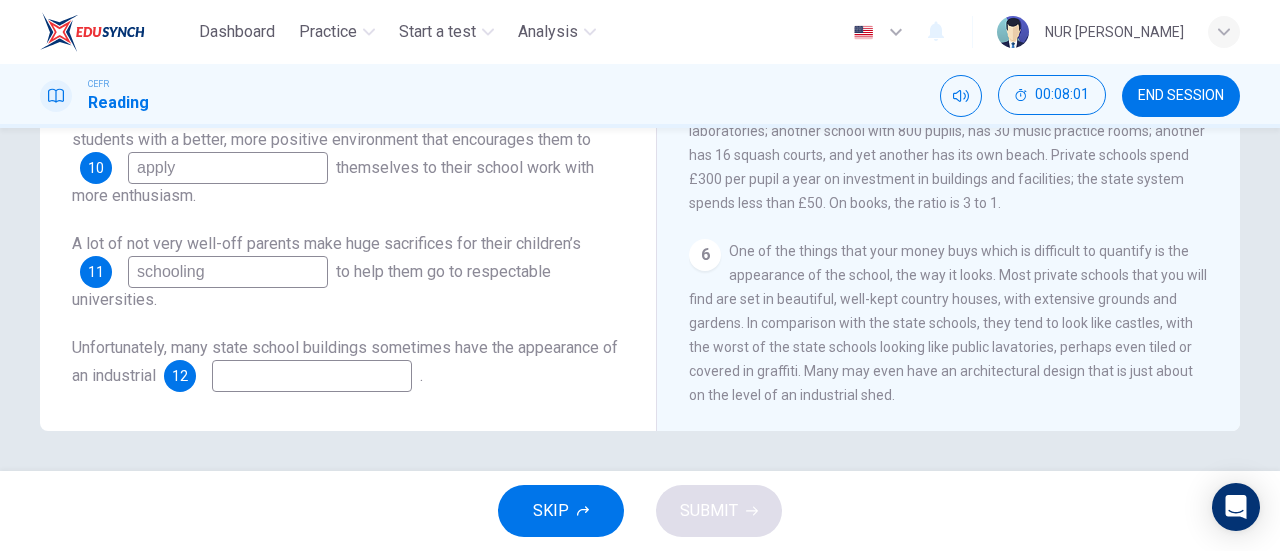 type on "schooling" 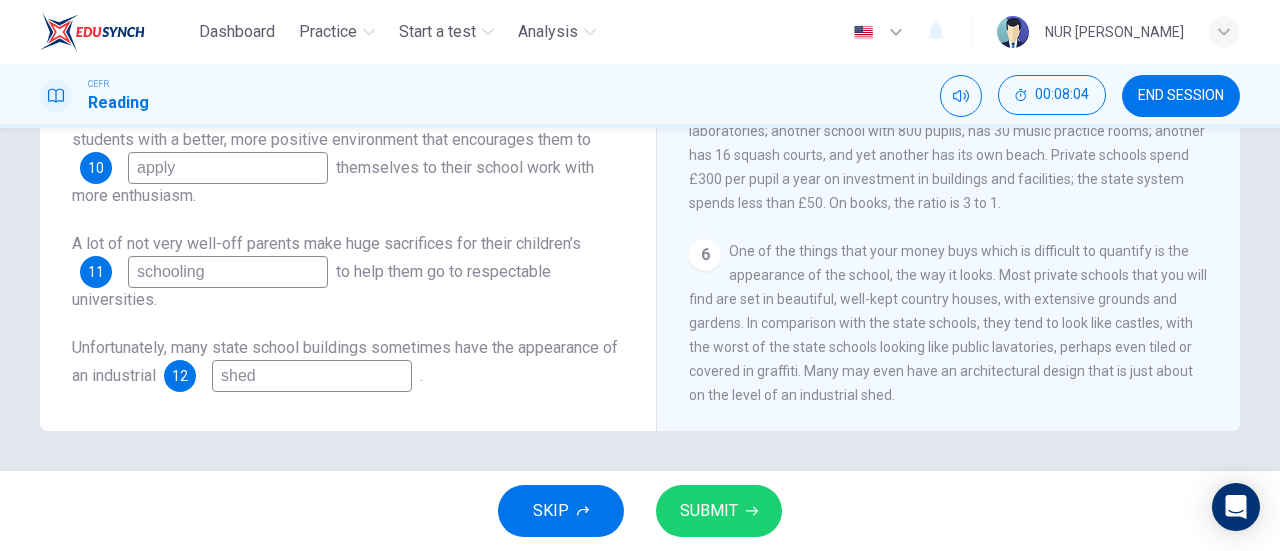 type on "shed" 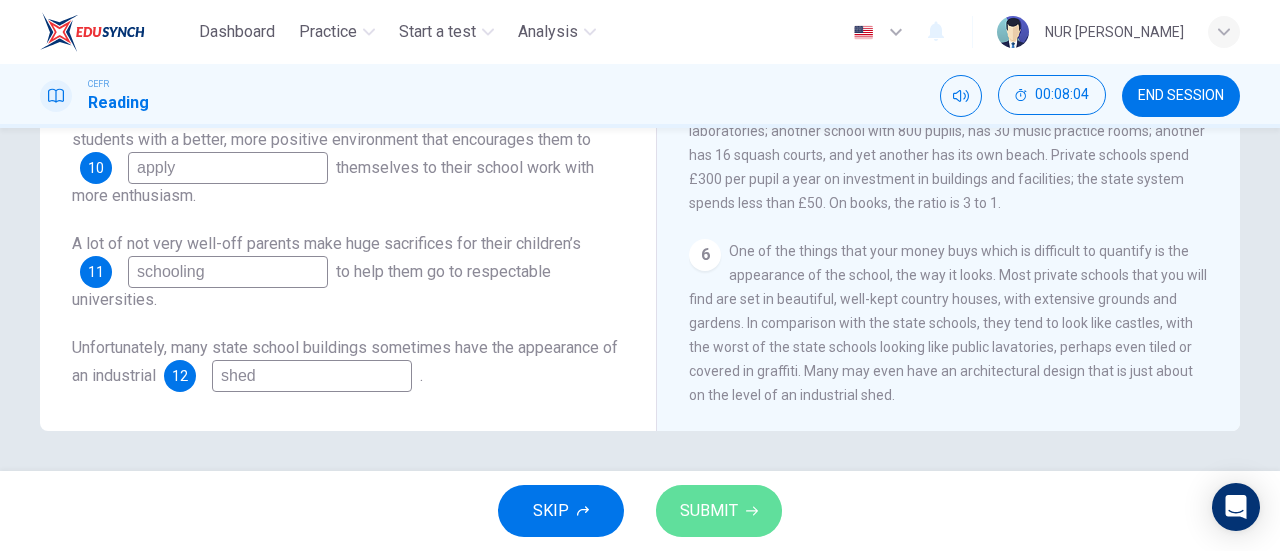 click on "SUBMIT" at bounding box center (709, 511) 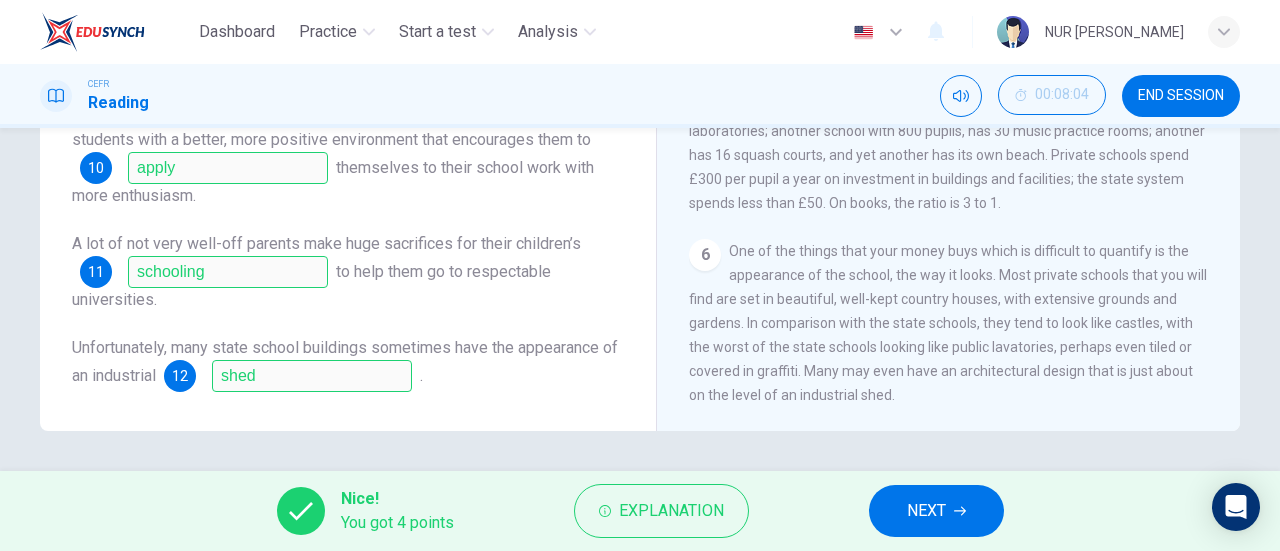 scroll, scrollTop: 0, scrollLeft: 0, axis: both 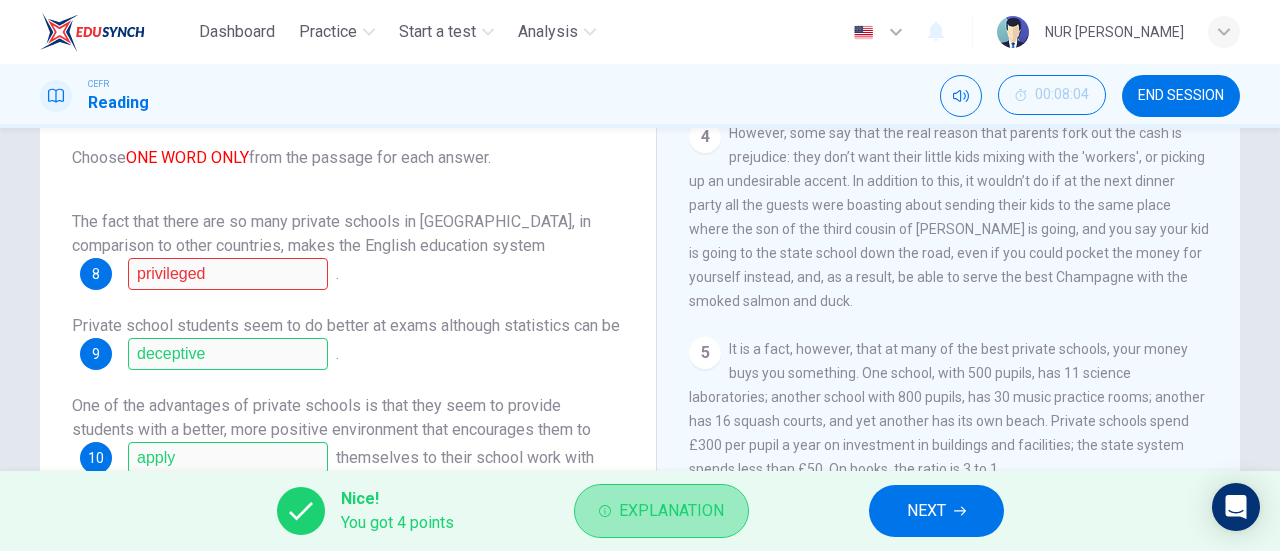 click on "Explanation" at bounding box center (671, 511) 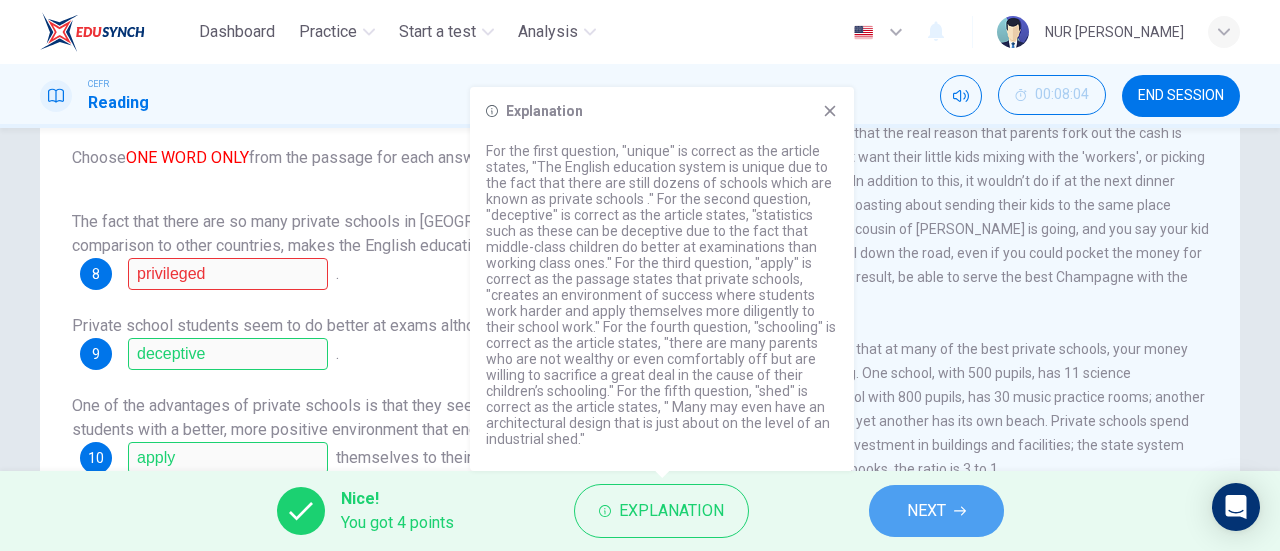 click on "NEXT" at bounding box center (926, 511) 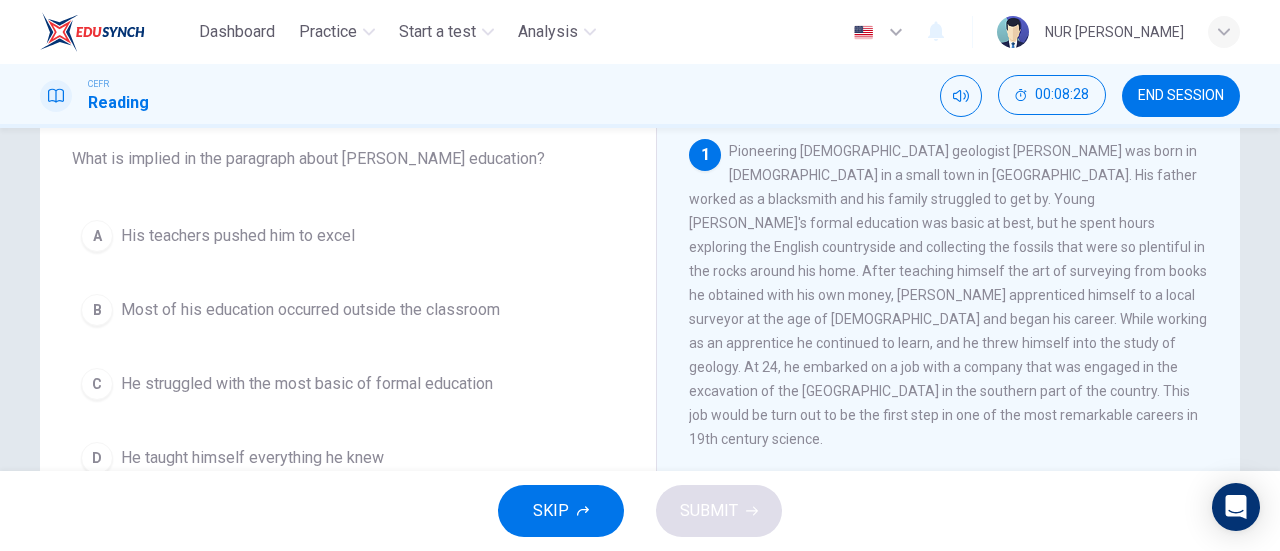 scroll, scrollTop: 118, scrollLeft: 0, axis: vertical 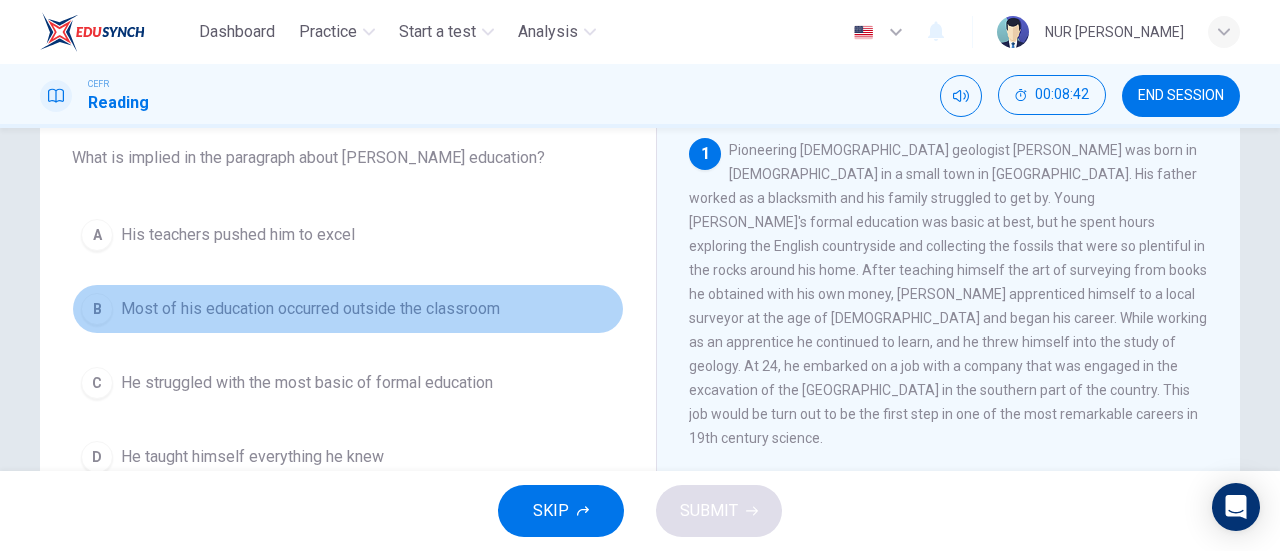 click on "B" at bounding box center (97, 309) 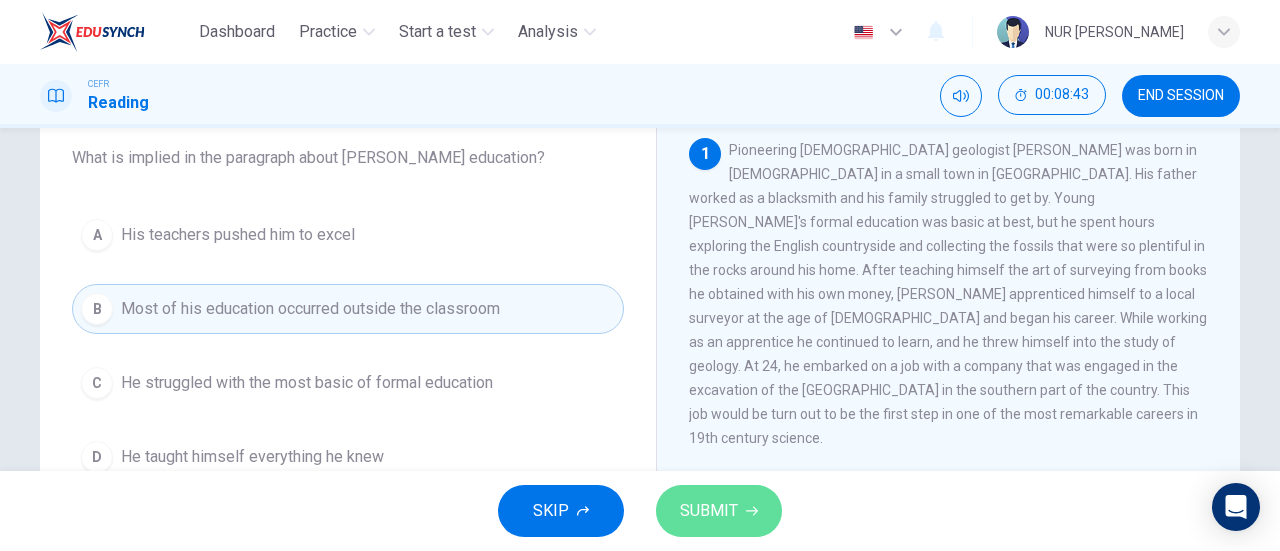 click on "SUBMIT" at bounding box center (709, 511) 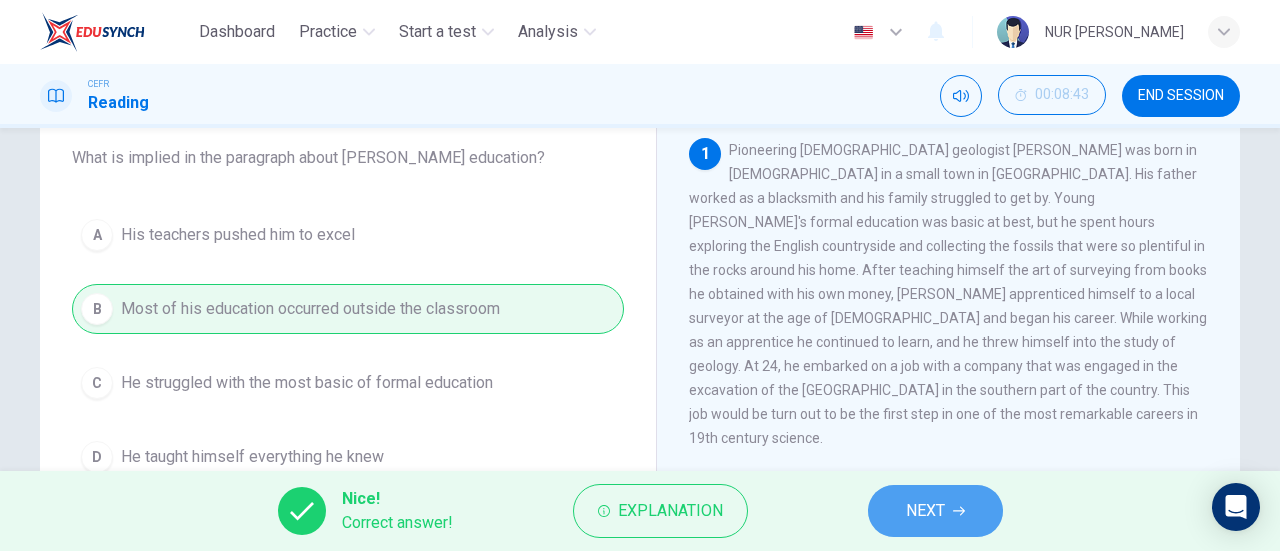 click on "NEXT" at bounding box center [925, 511] 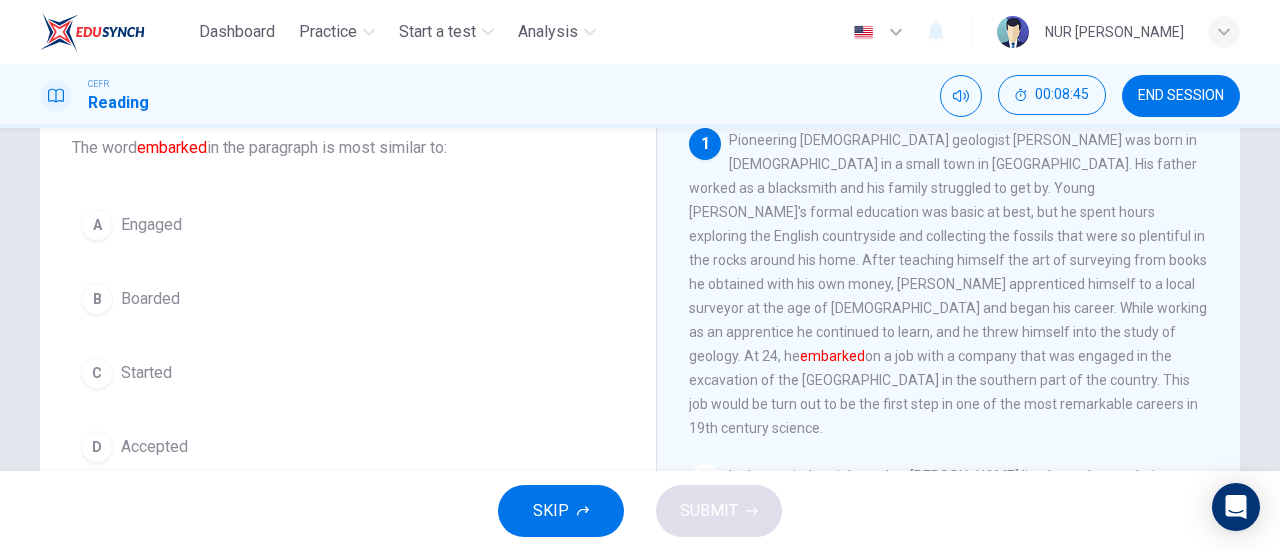 scroll, scrollTop: 126, scrollLeft: 0, axis: vertical 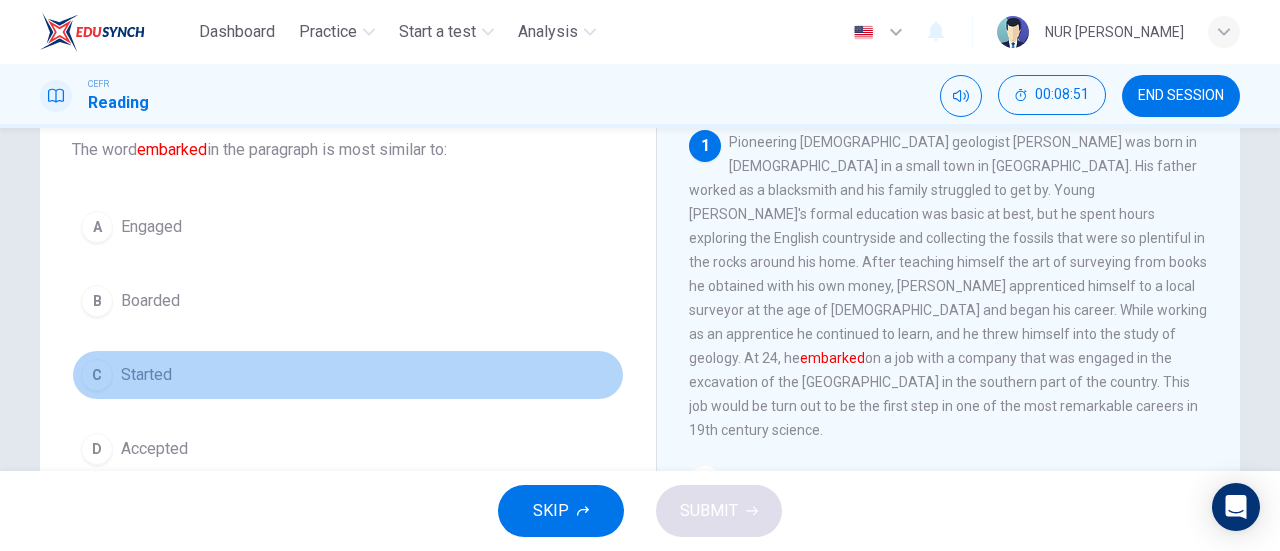 click on "C" at bounding box center (97, 375) 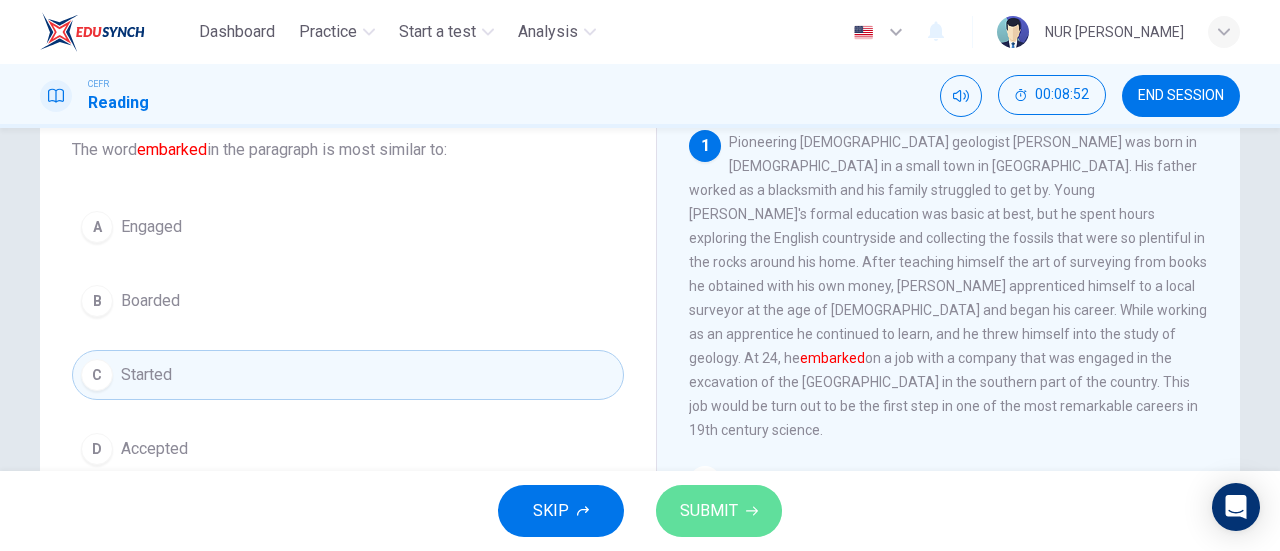 click on "SUBMIT" at bounding box center [719, 511] 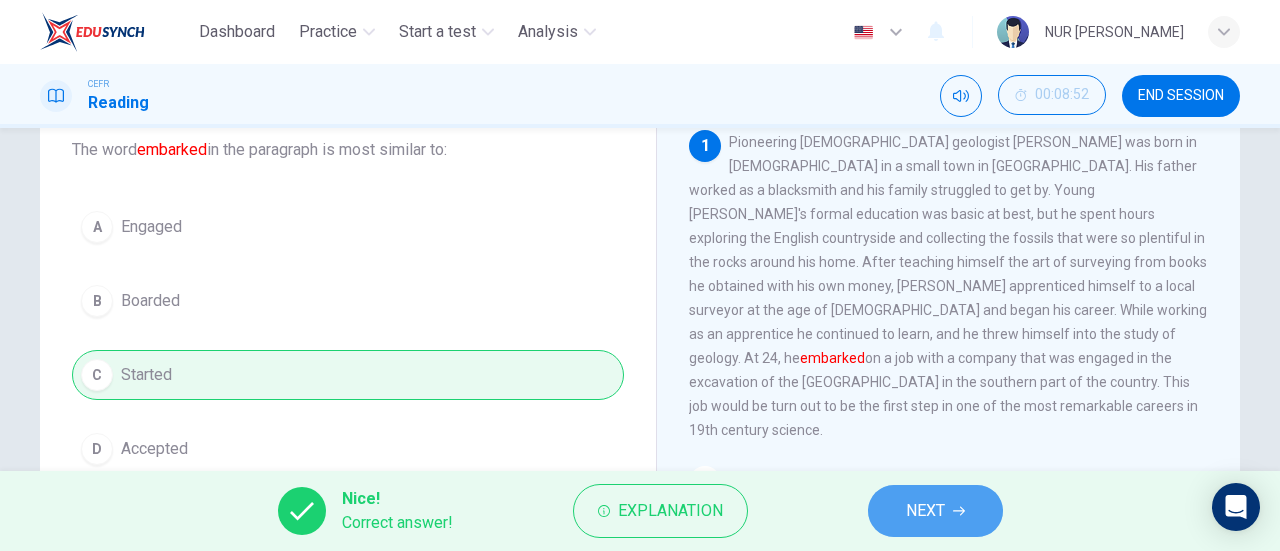click on "NEXT" at bounding box center [925, 511] 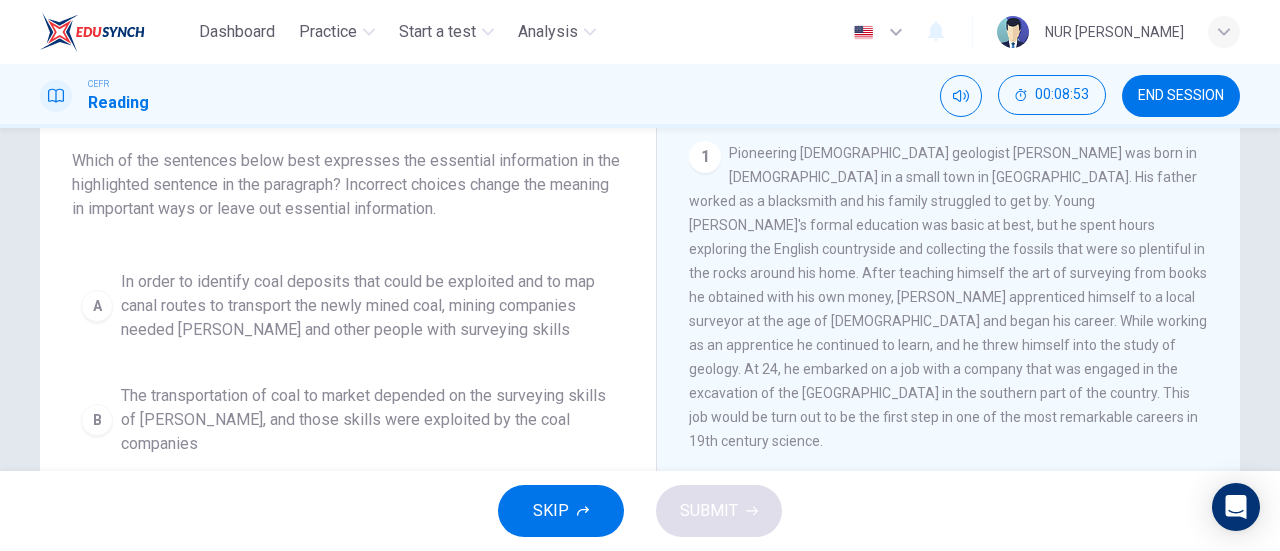 scroll, scrollTop: 116, scrollLeft: 0, axis: vertical 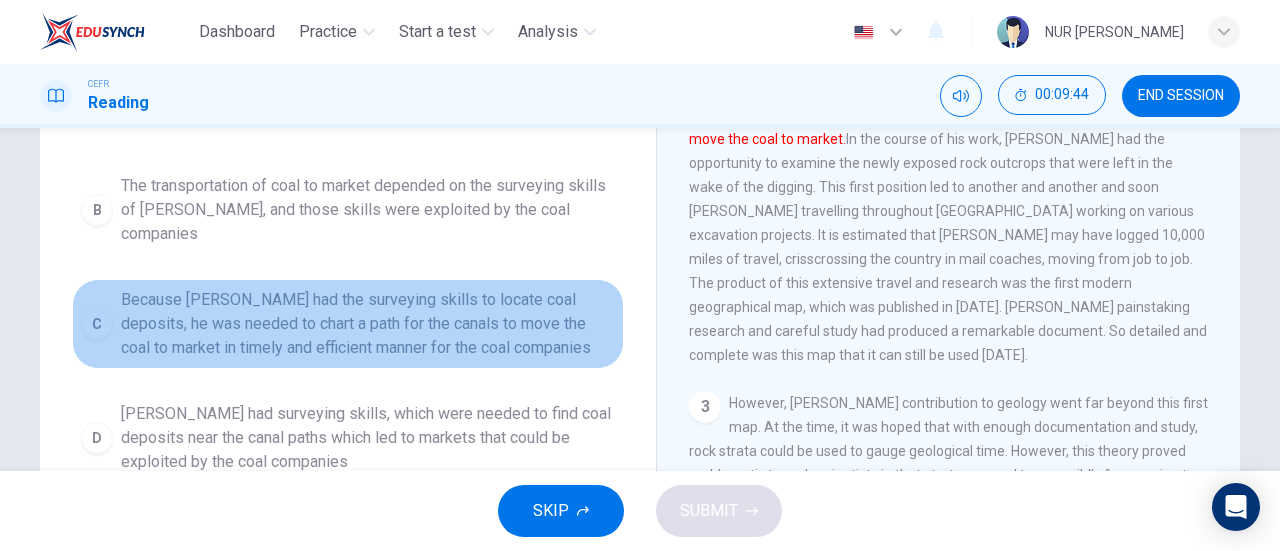 click on "C" at bounding box center [97, 324] 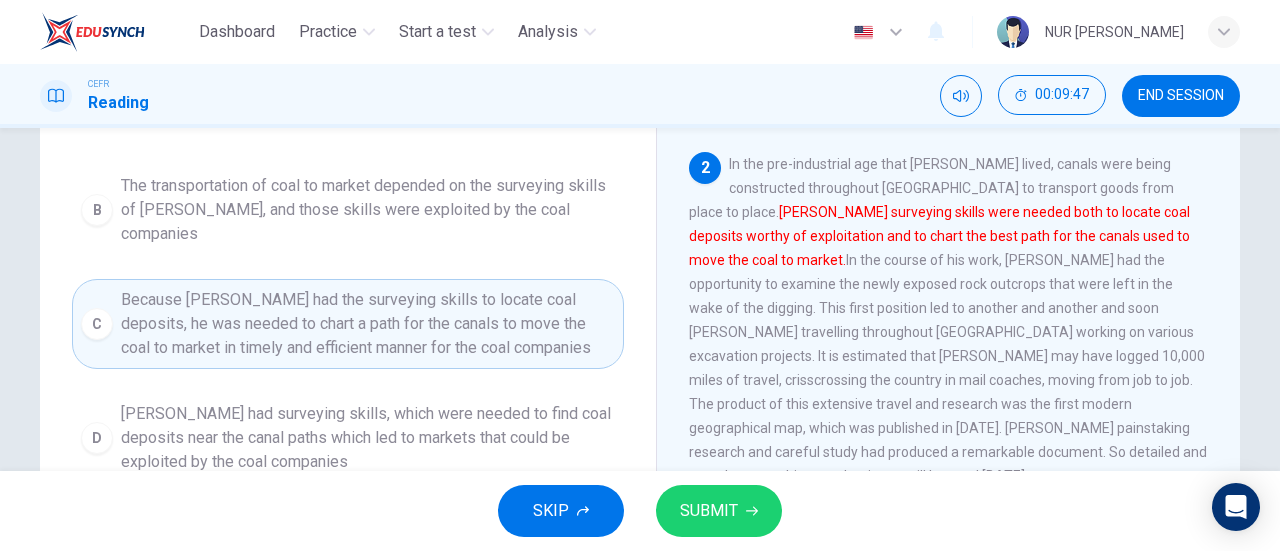 scroll, scrollTop: 106, scrollLeft: 0, axis: vertical 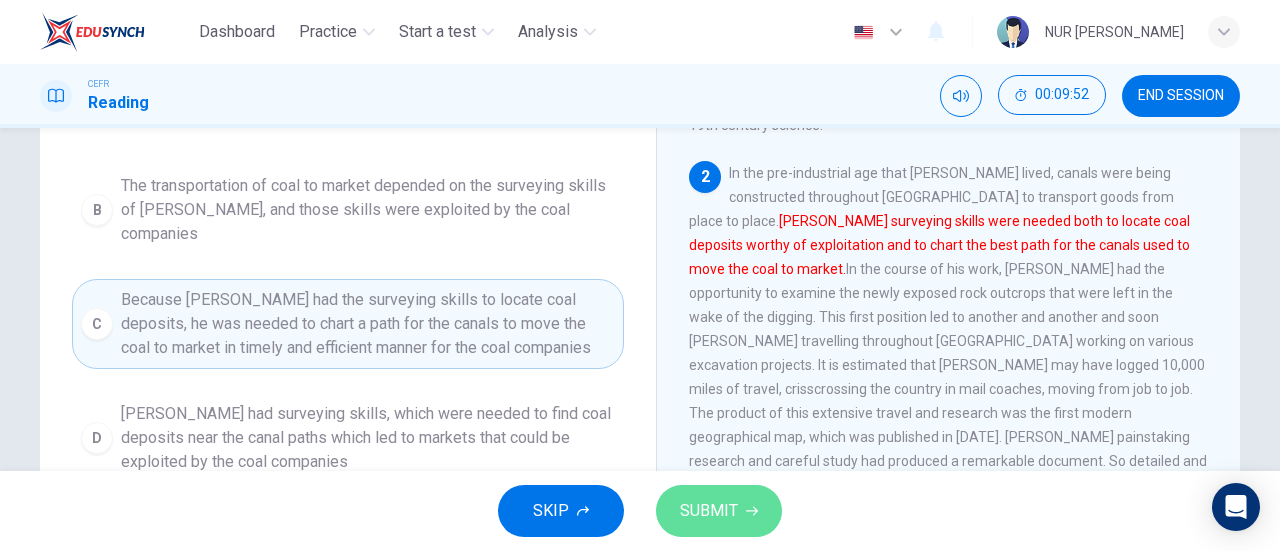 click on "SUBMIT" at bounding box center (709, 511) 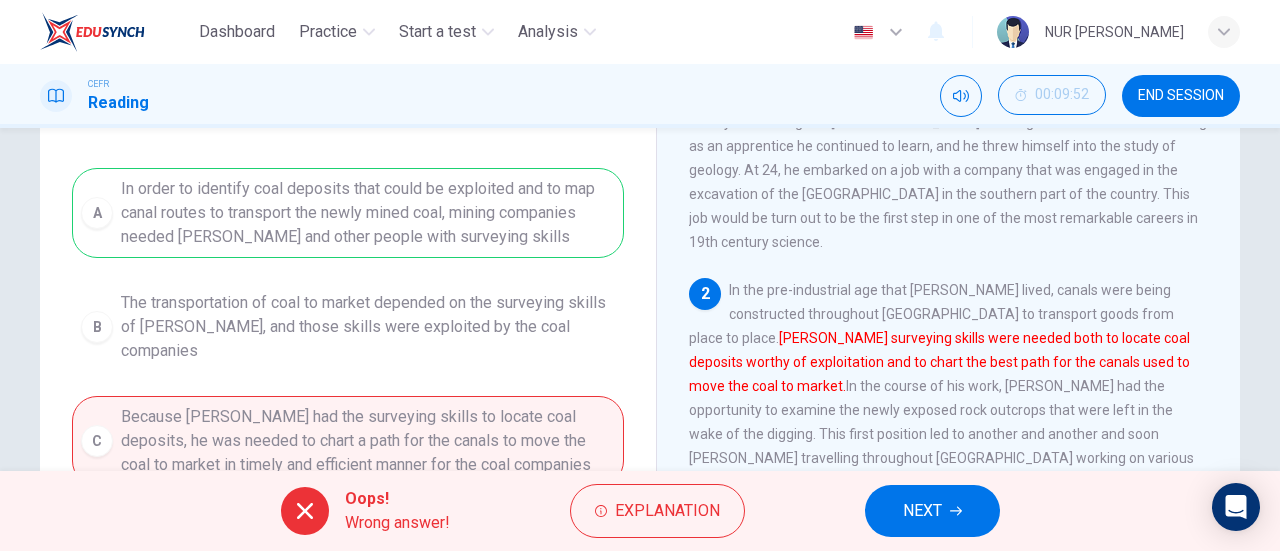 scroll, scrollTop: 207, scrollLeft: 0, axis: vertical 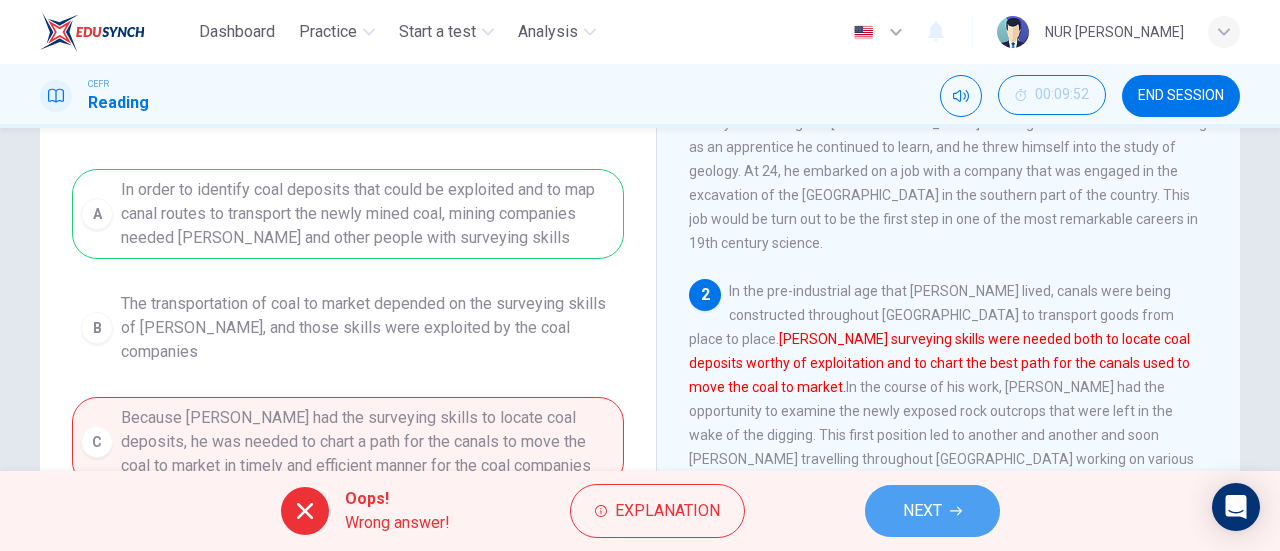 click on "NEXT" at bounding box center (932, 511) 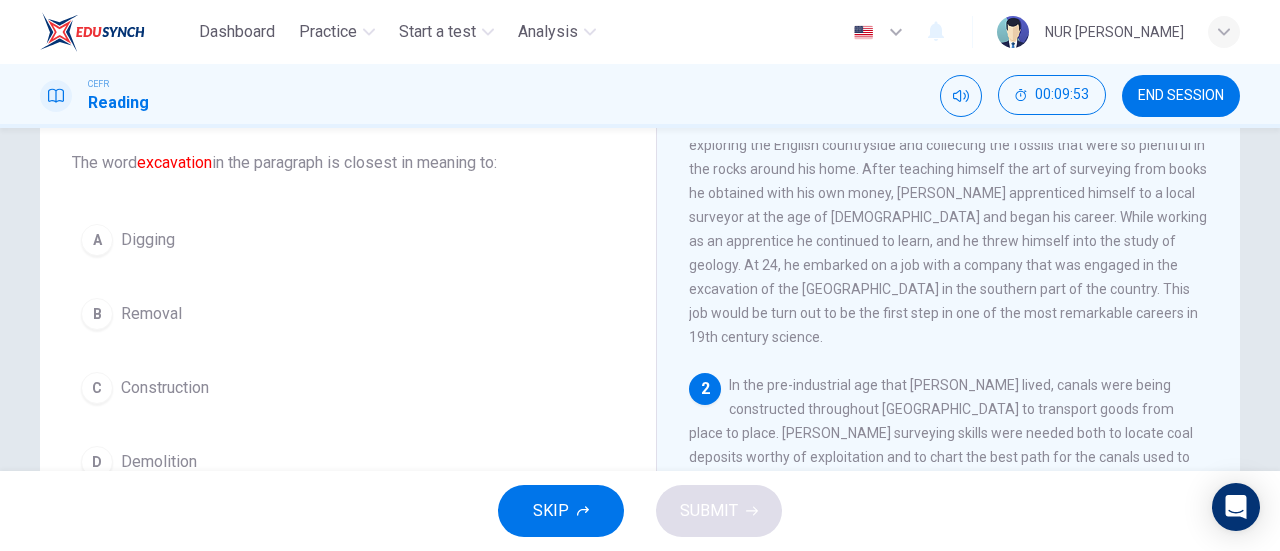scroll, scrollTop: 118, scrollLeft: 0, axis: vertical 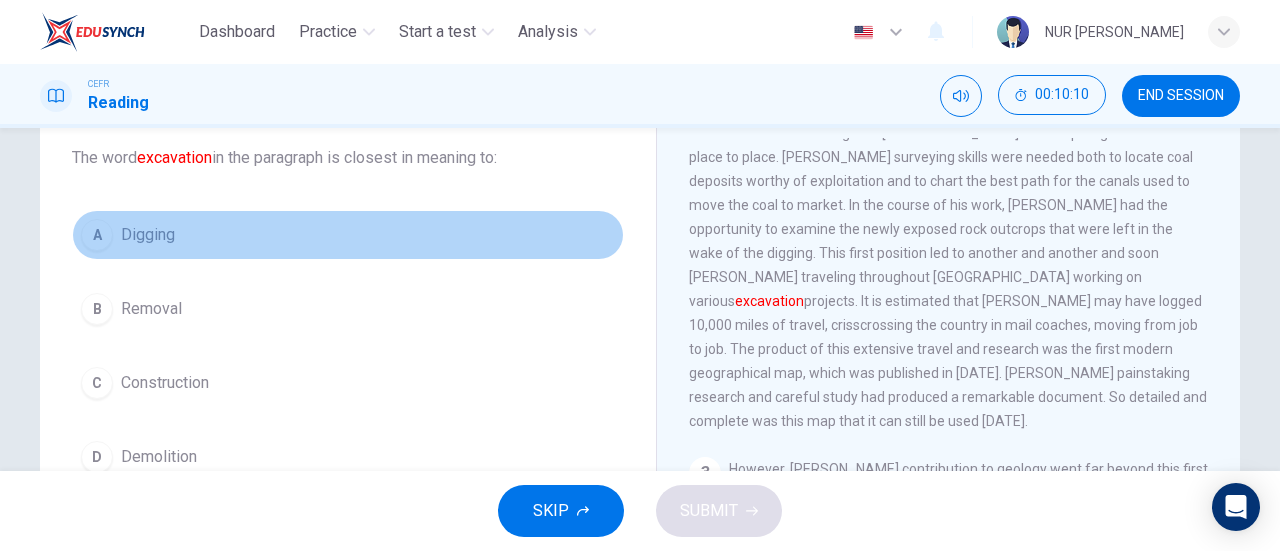 click on "A" at bounding box center (97, 235) 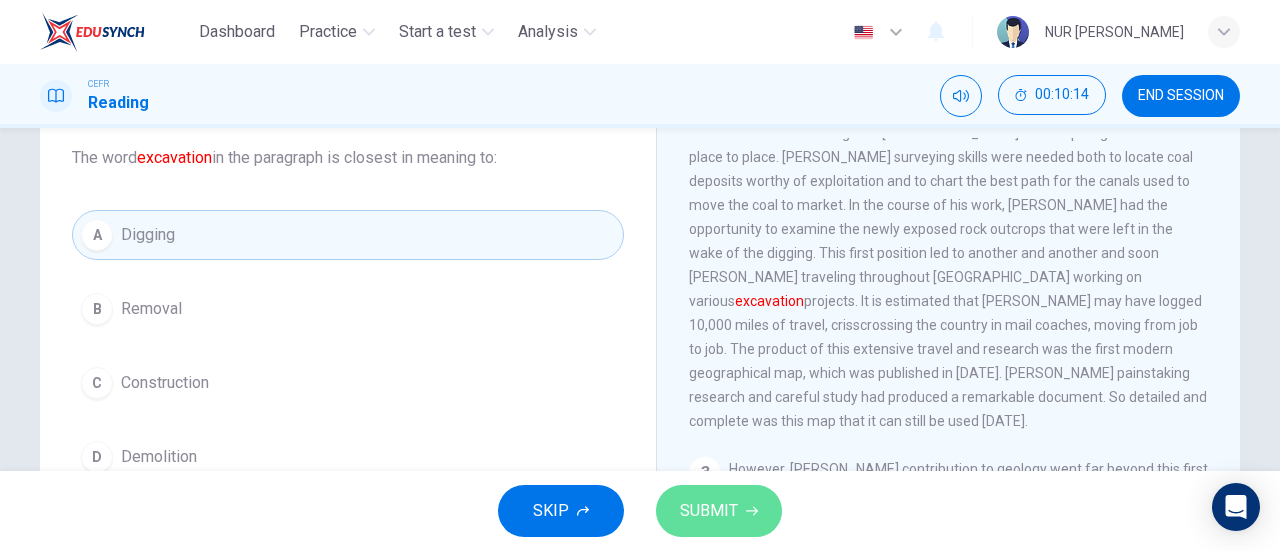click on "SUBMIT" at bounding box center [709, 511] 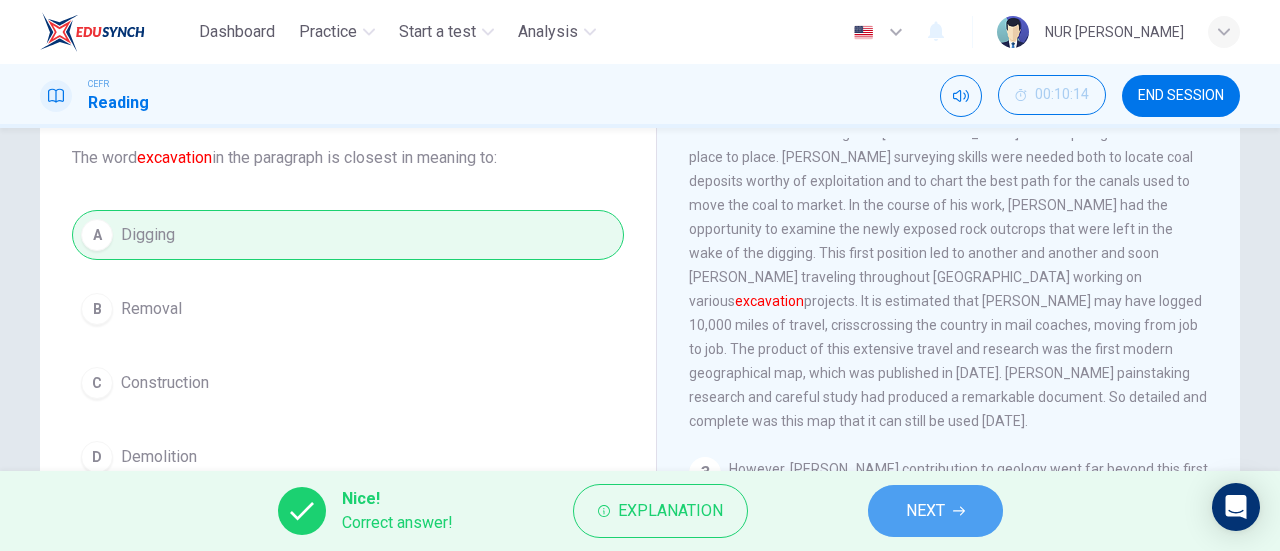 click on "NEXT" at bounding box center (925, 511) 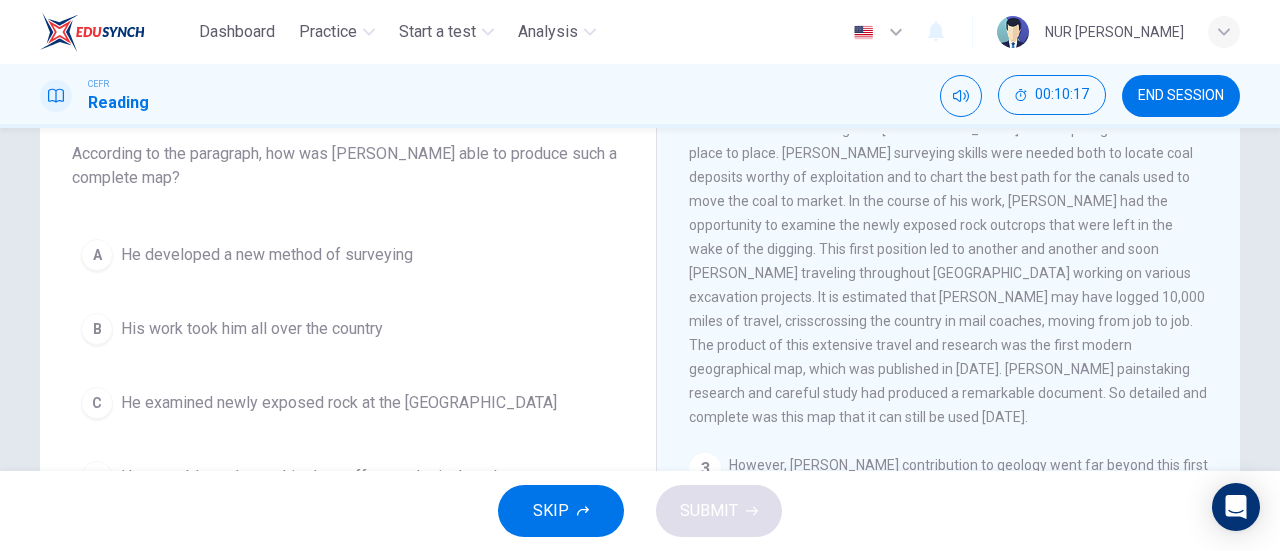 scroll, scrollTop: 123, scrollLeft: 0, axis: vertical 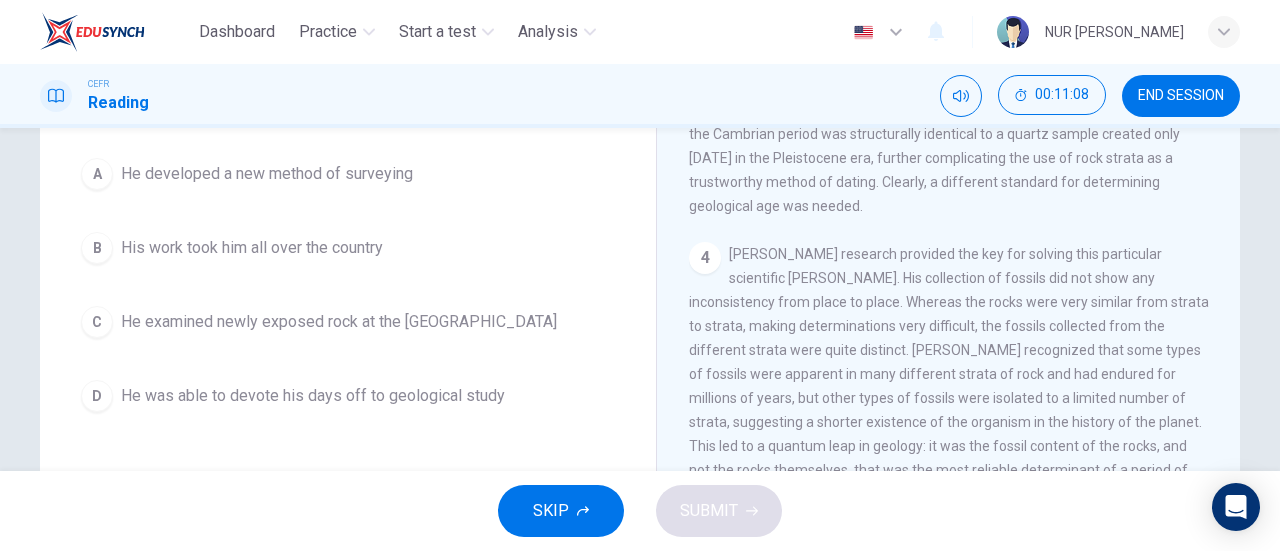 click on "He developed a new method of surveying" at bounding box center (267, 174) 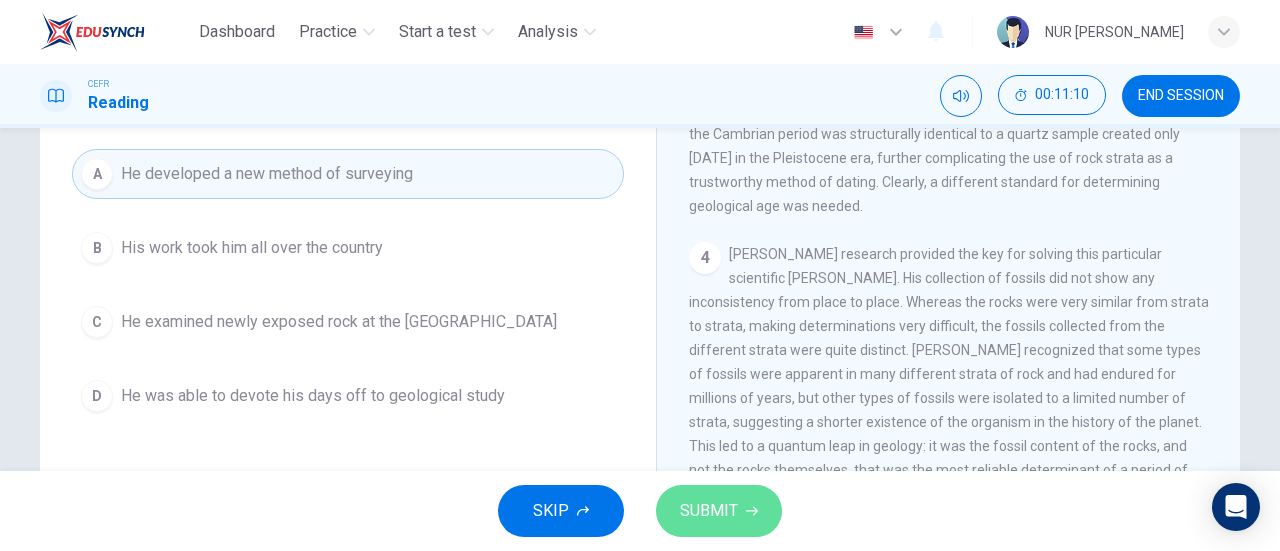 click on "SUBMIT" at bounding box center (719, 511) 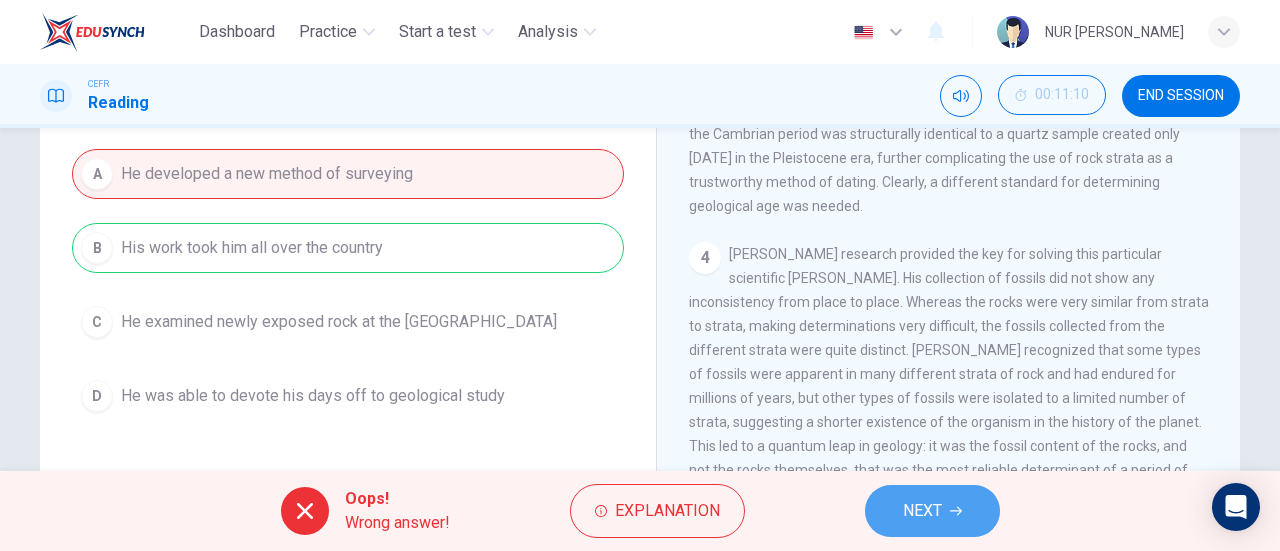 click 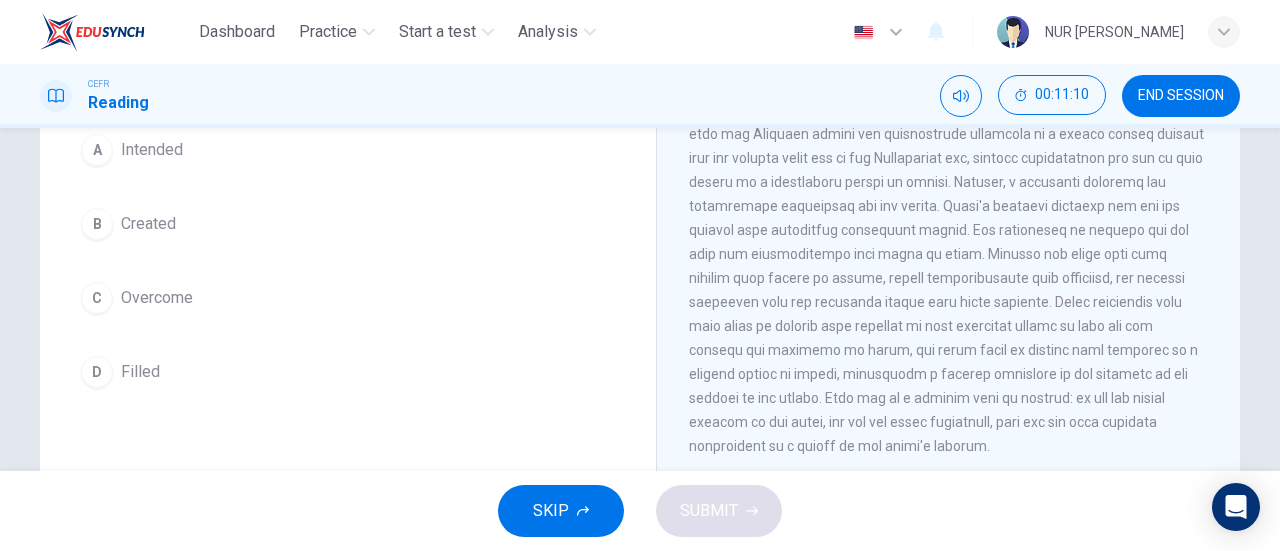 scroll, scrollTop: 179, scrollLeft: 0, axis: vertical 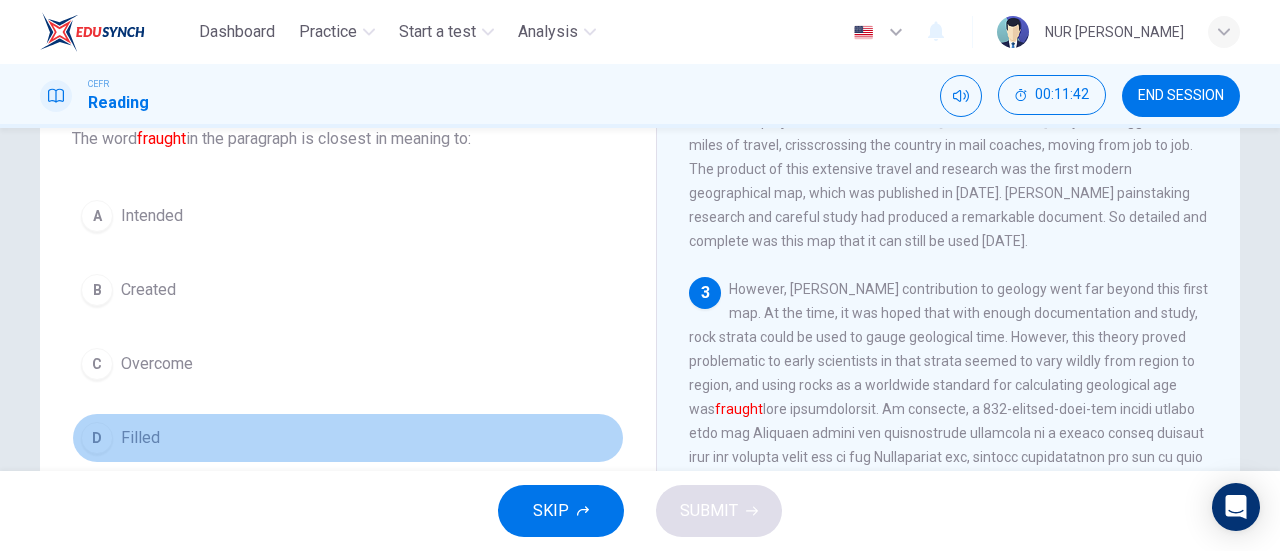 click on "D Filled" at bounding box center [348, 438] 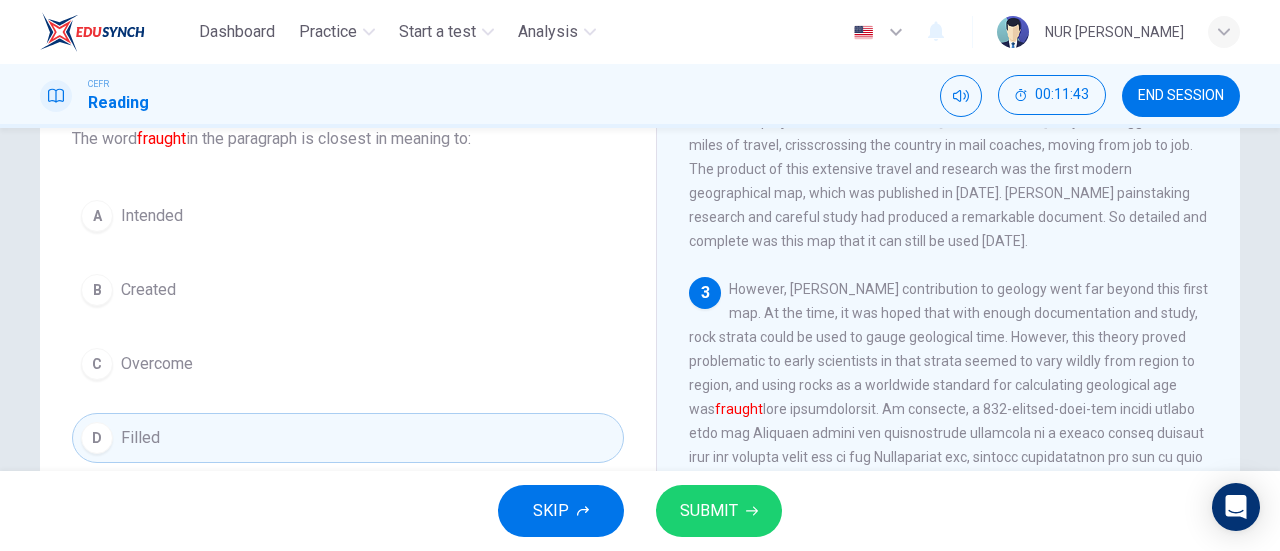 click on "SUBMIT" at bounding box center [719, 511] 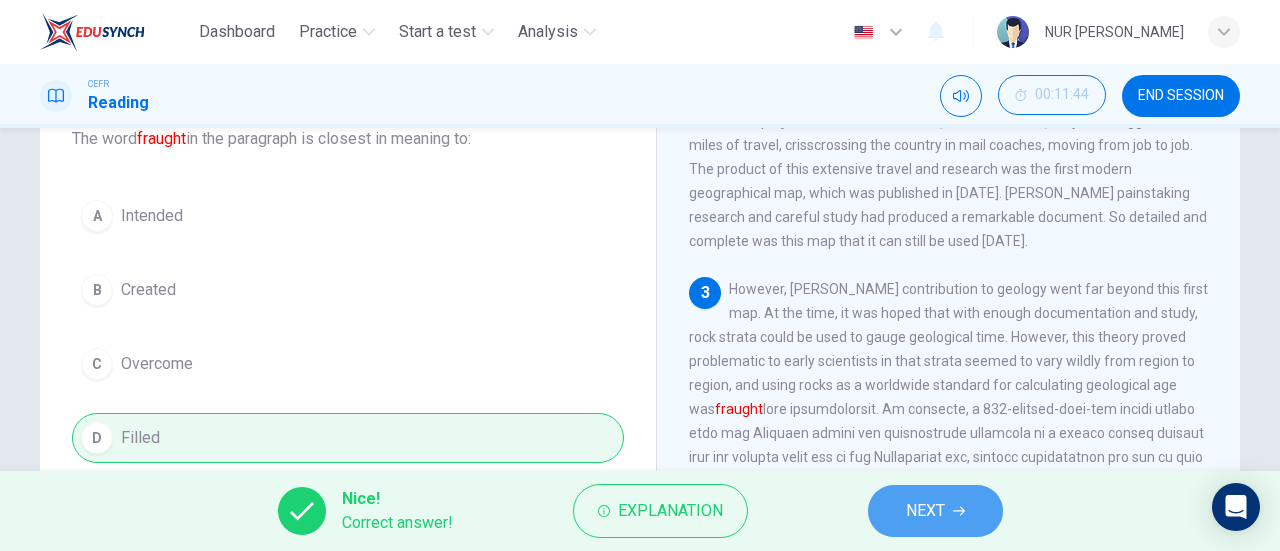 click on "NEXT" at bounding box center [935, 511] 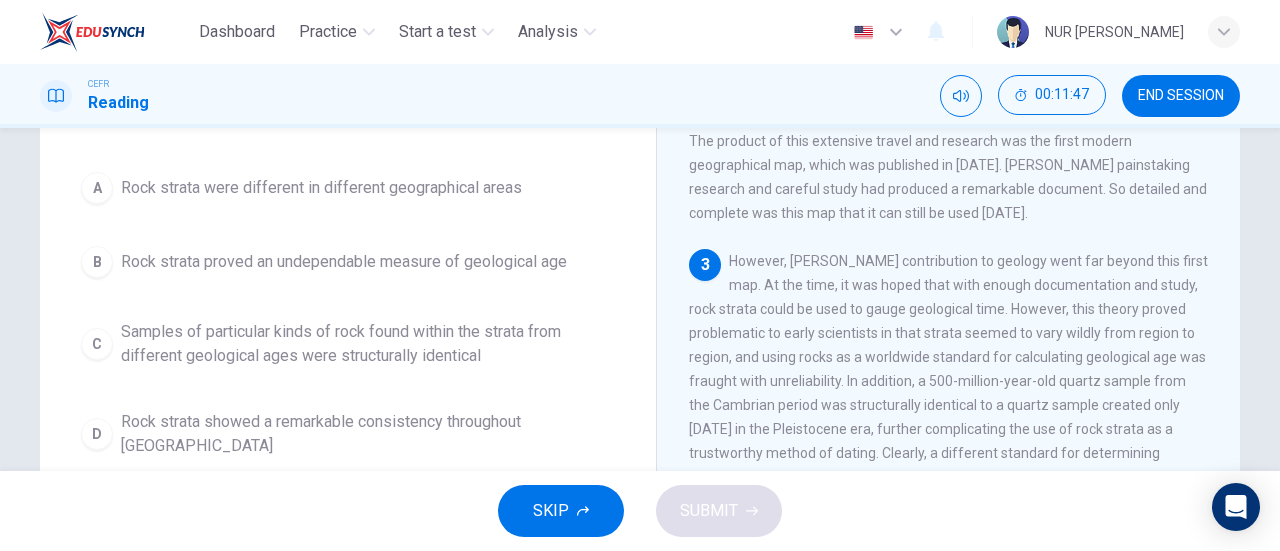 scroll, scrollTop: 169, scrollLeft: 0, axis: vertical 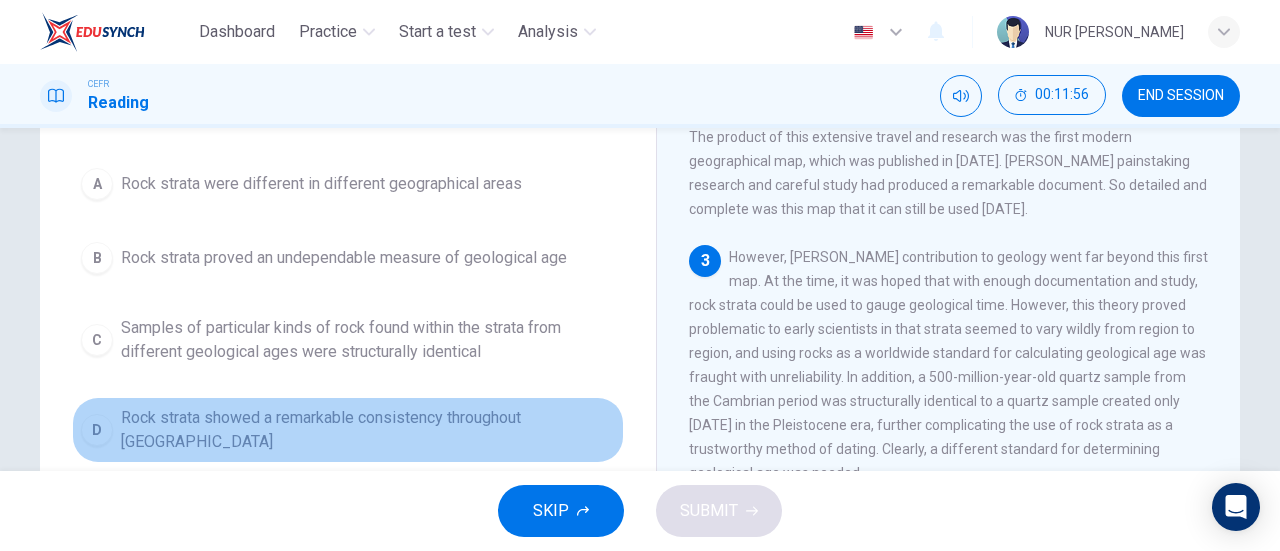 click on "D" at bounding box center (97, 430) 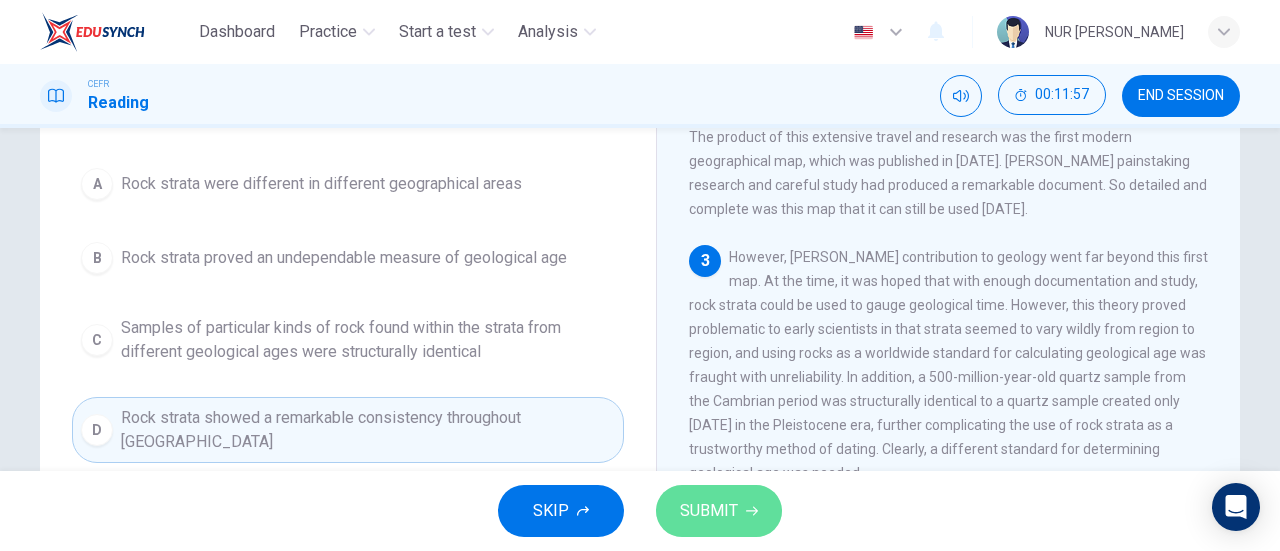 click on "SUBMIT" at bounding box center [709, 511] 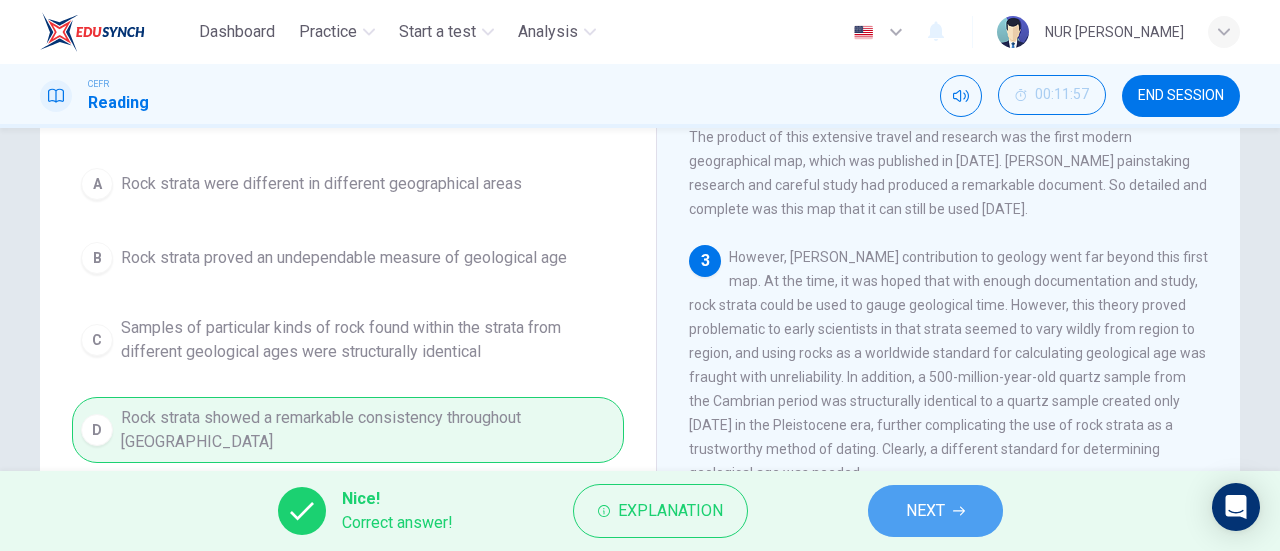 click on "NEXT" at bounding box center (925, 511) 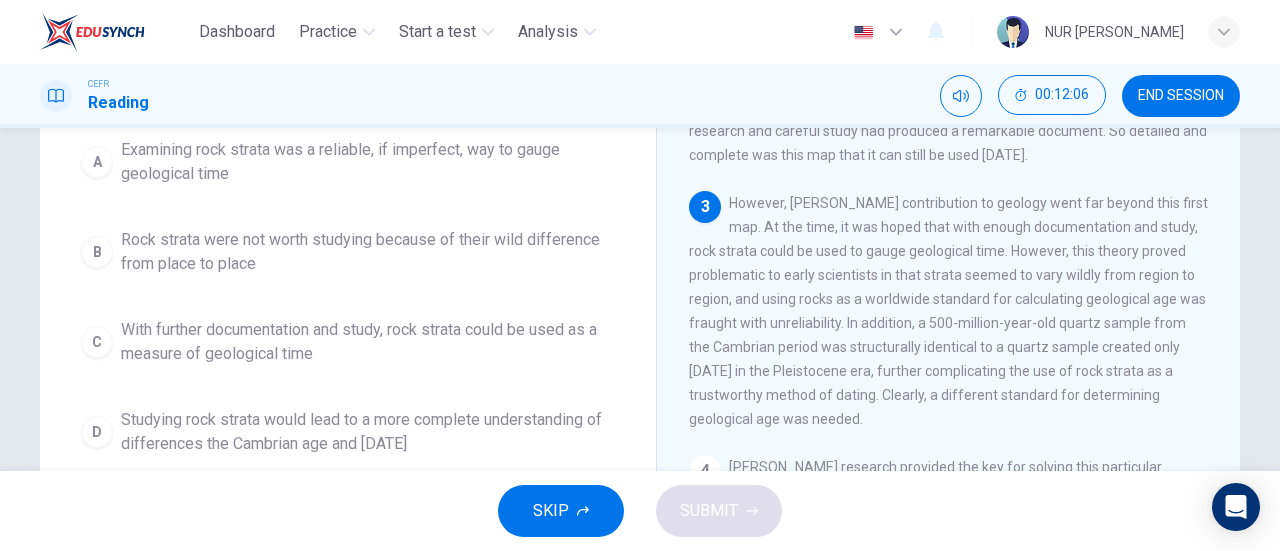 scroll, scrollTop: 224, scrollLeft: 0, axis: vertical 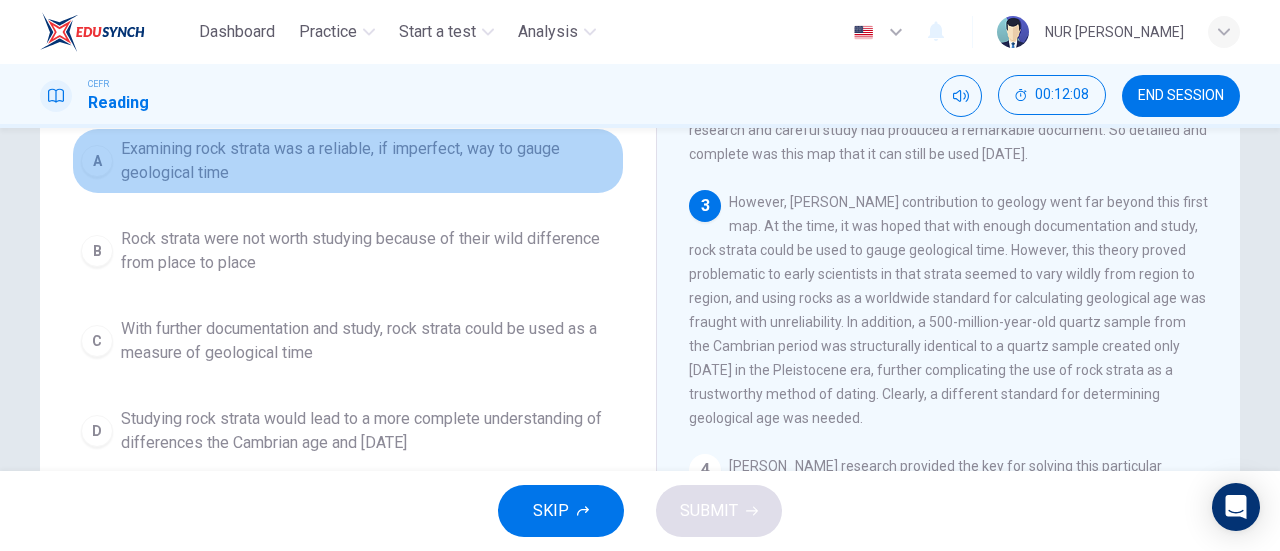 click on "Examining rock strata was a reliable, if imperfect, way to gauge geological time" at bounding box center (368, 161) 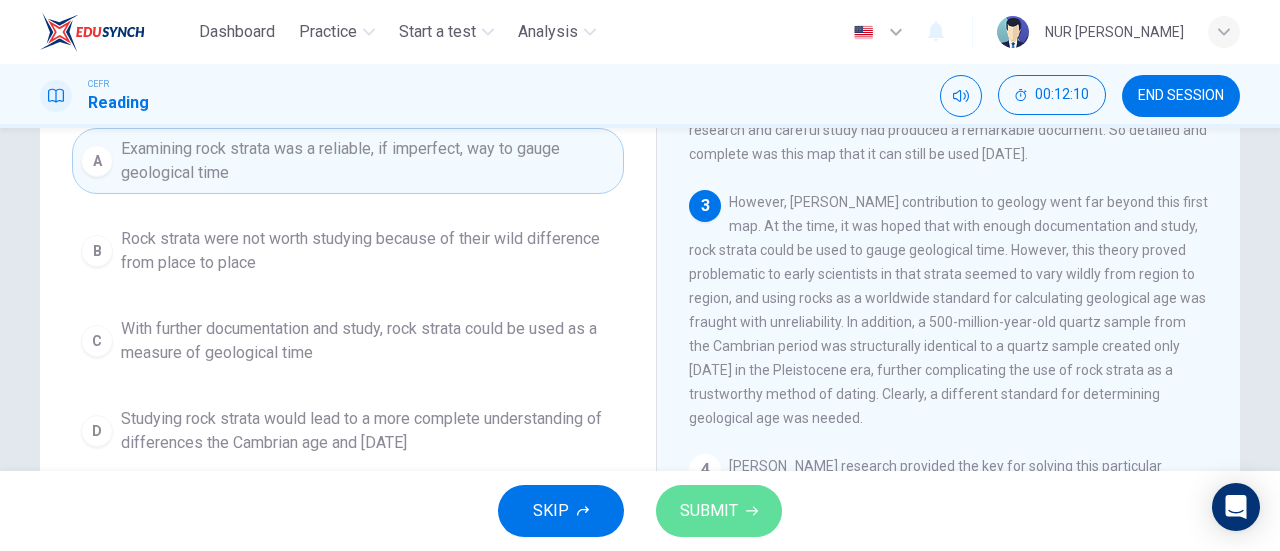 click on "SUBMIT" at bounding box center [719, 511] 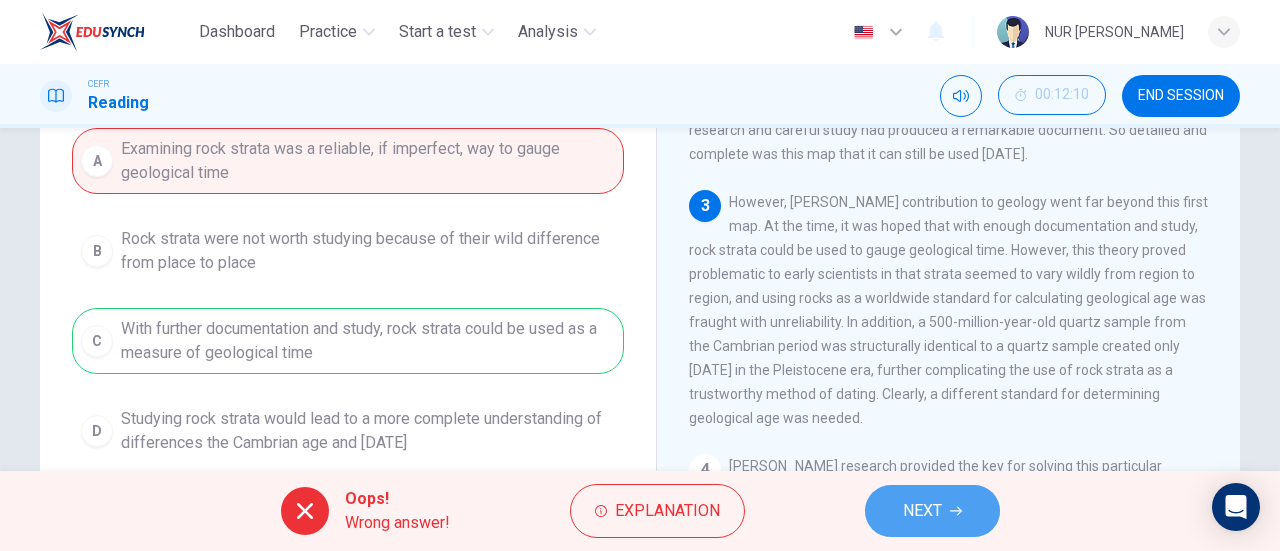click on "NEXT" at bounding box center (932, 511) 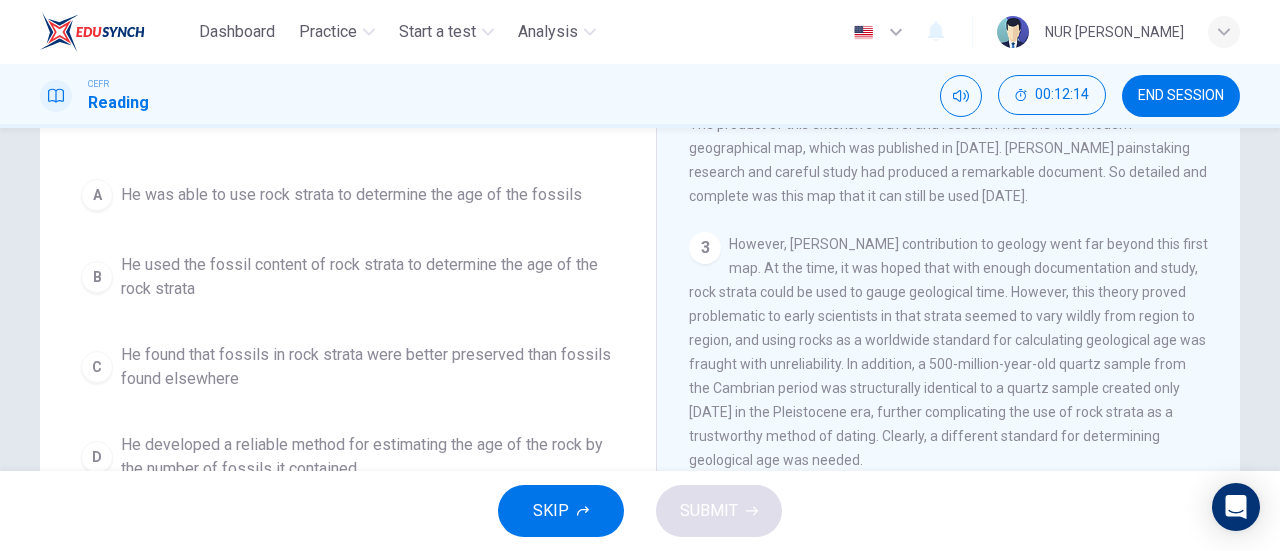 scroll, scrollTop: 184, scrollLeft: 0, axis: vertical 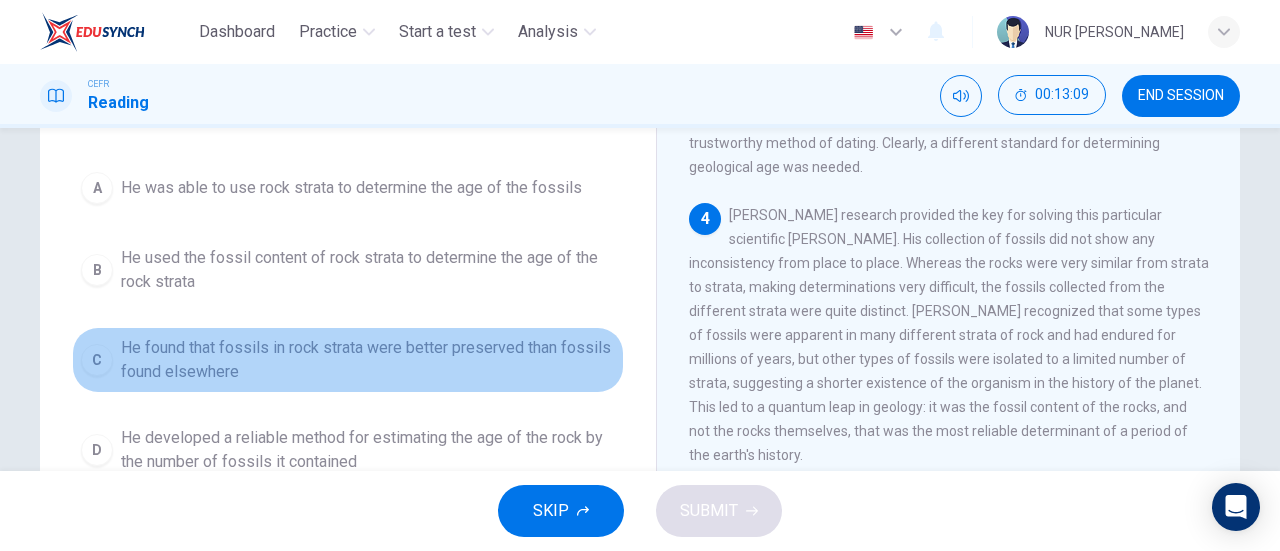 click on "He found that fossils in rock strata were better preserved than fossils found elsewhere" at bounding box center (368, 360) 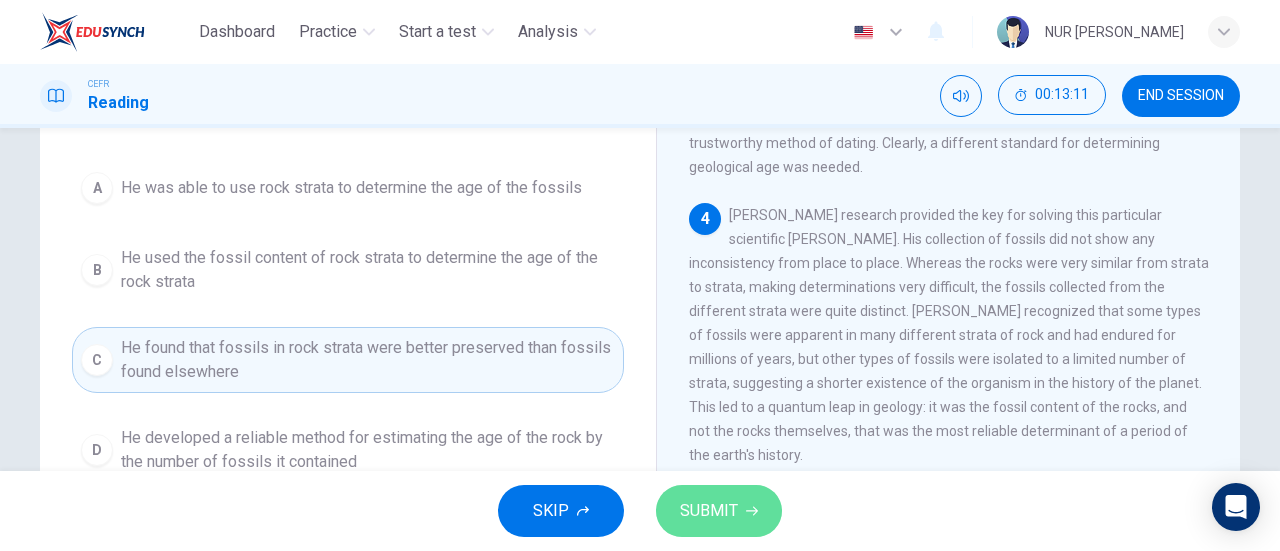click on "SUBMIT" at bounding box center [719, 511] 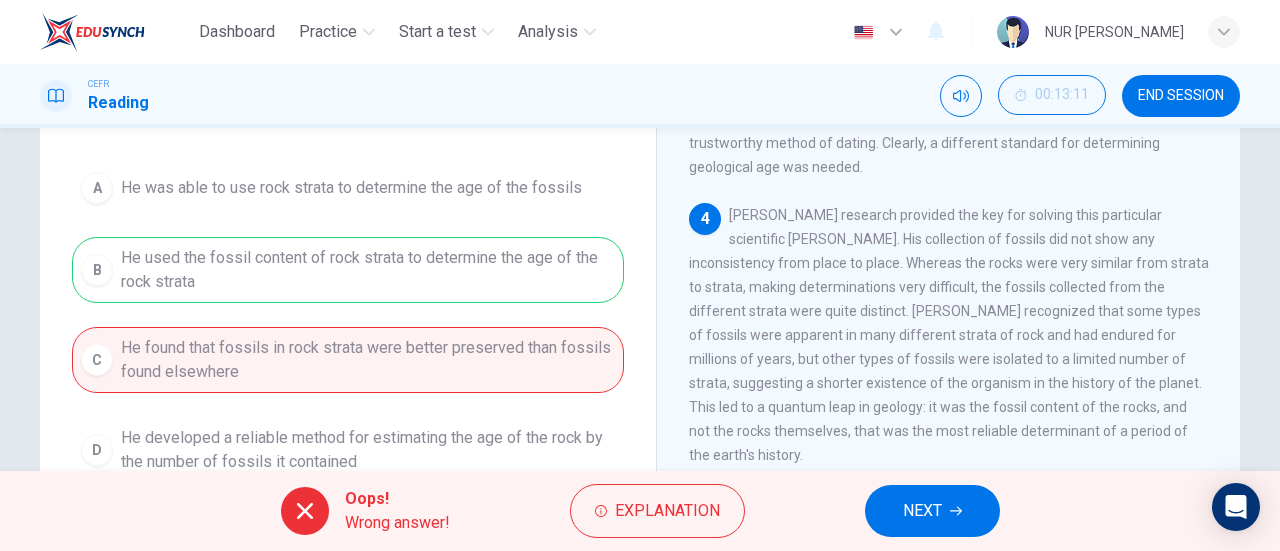 click on "NEXT" at bounding box center [922, 511] 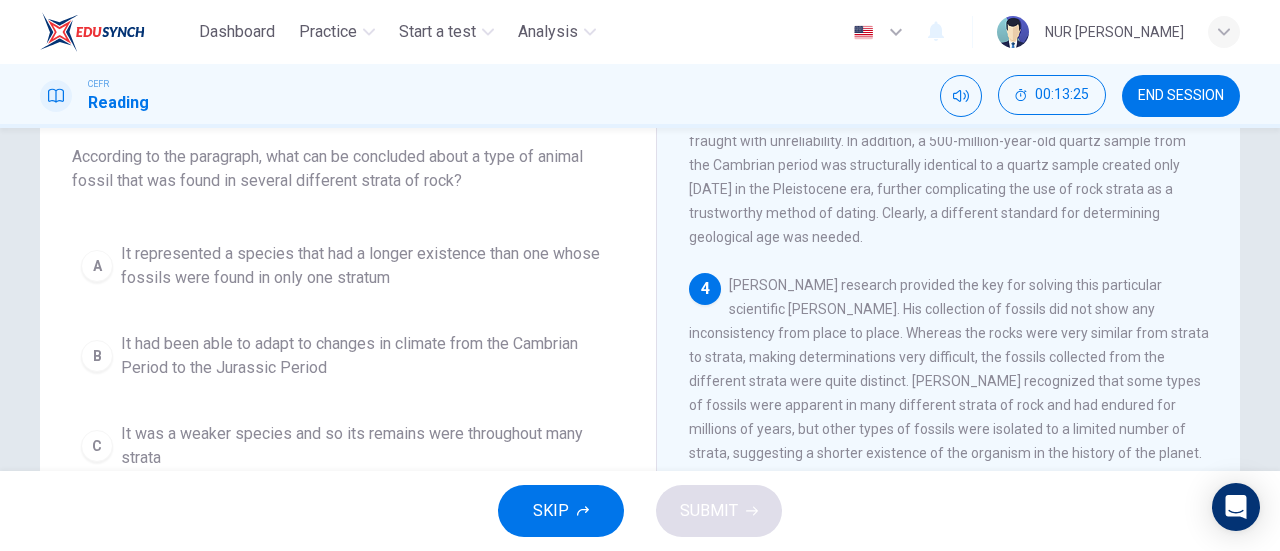 scroll, scrollTop: 120, scrollLeft: 0, axis: vertical 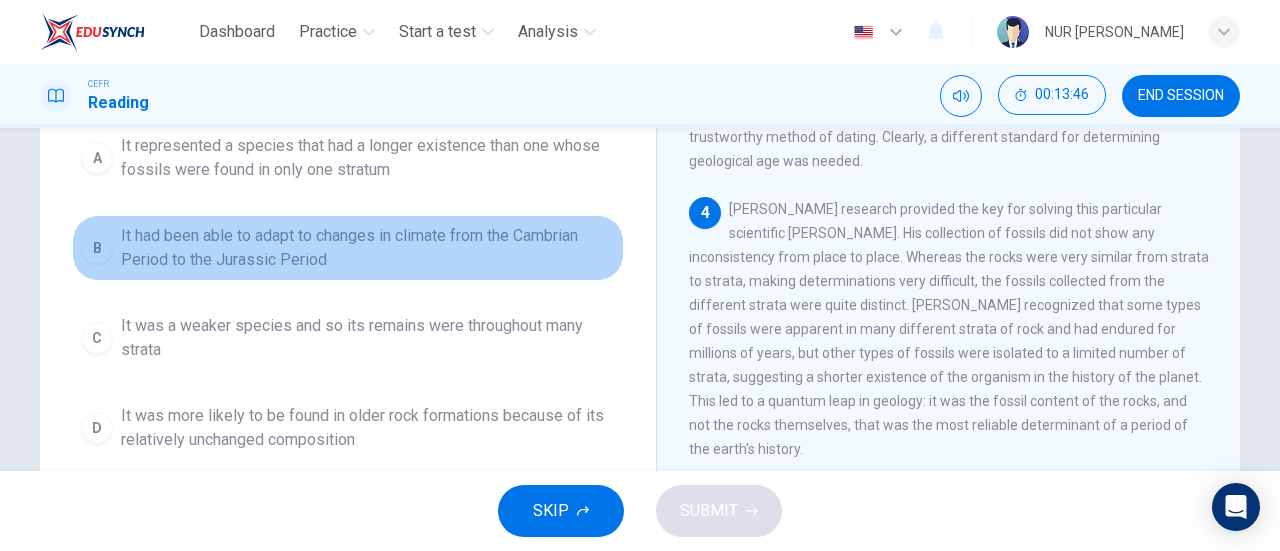 click on "It had been able to adapt to changes in climate from the Cambrian Period to the Jurassic Period" at bounding box center [368, 248] 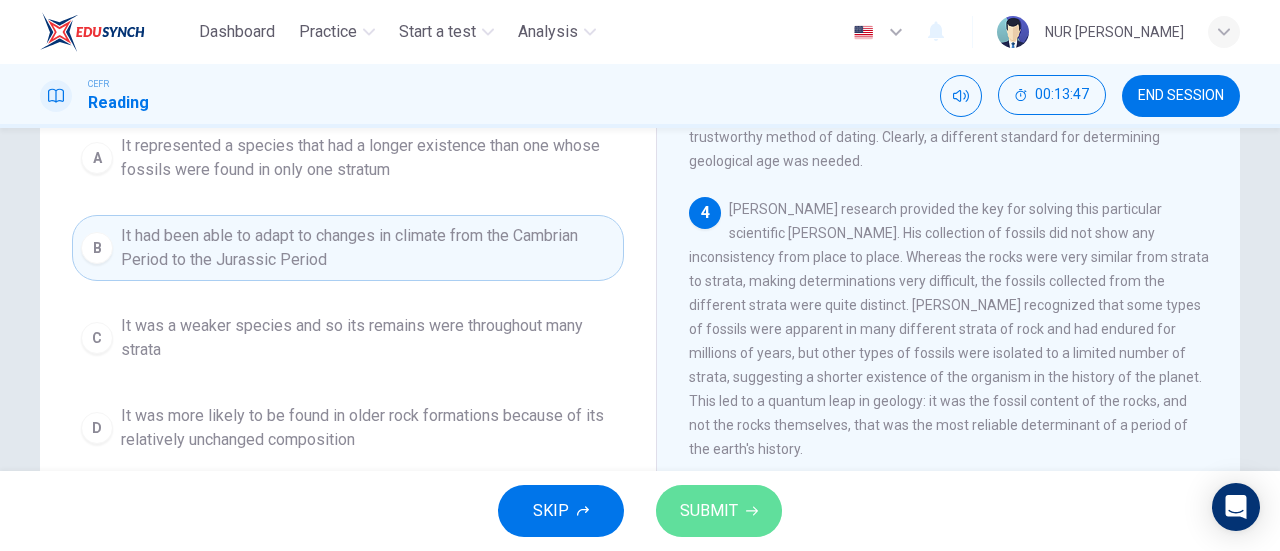 click on "SUBMIT" at bounding box center (719, 511) 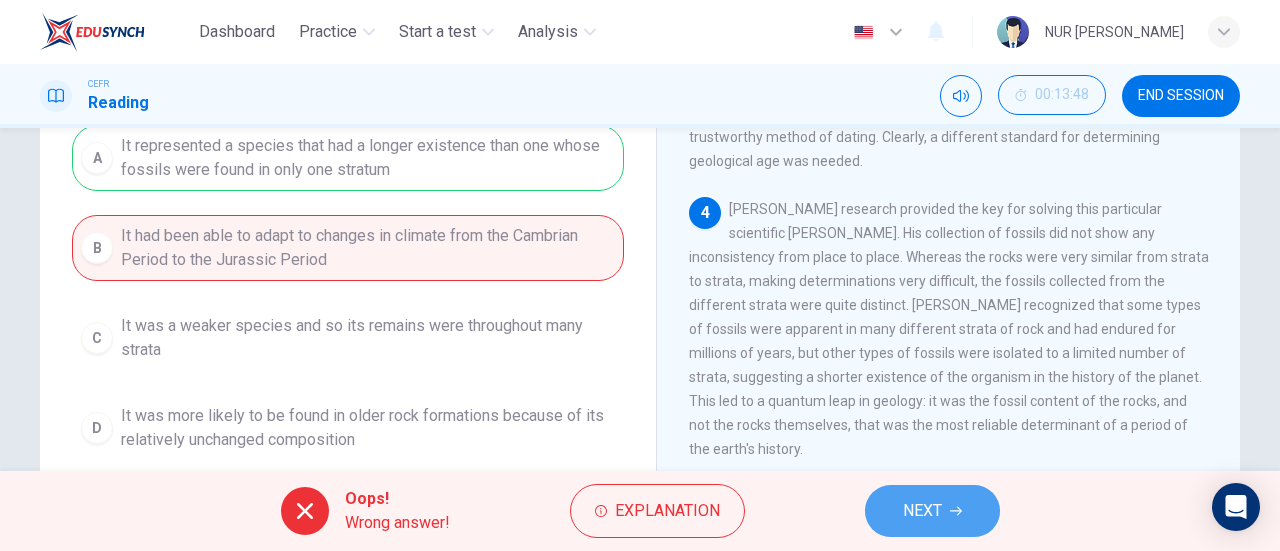click on "NEXT" at bounding box center (932, 511) 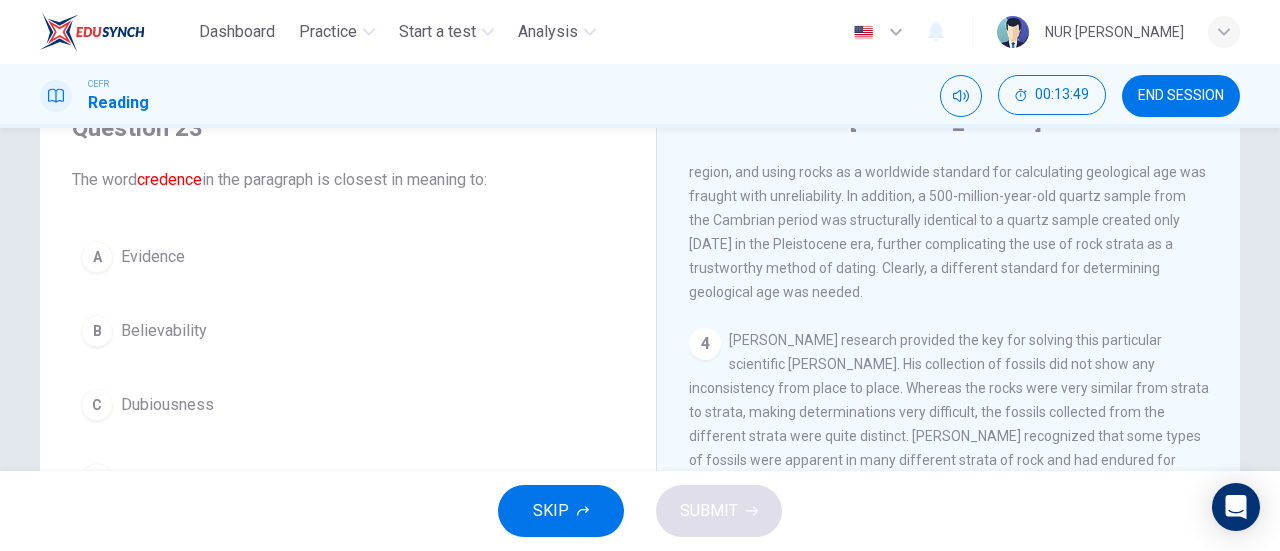 scroll, scrollTop: 126, scrollLeft: 0, axis: vertical 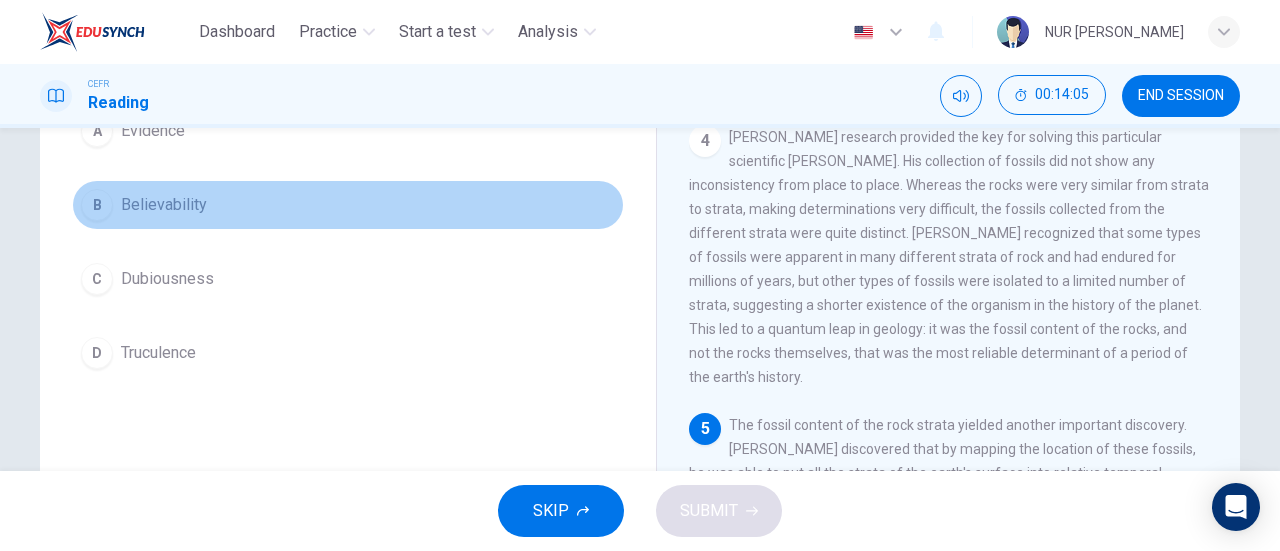 click on "Believability" at bounding box center [164, 205] 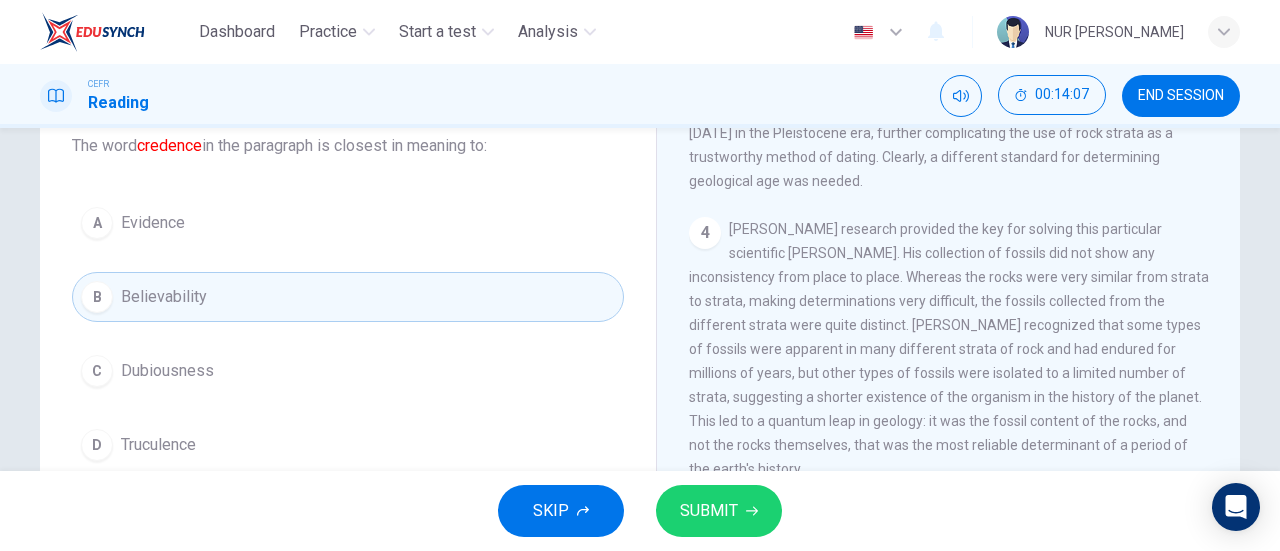 scroll, scrollTop: 129, scrollLeft: 0, axis: vertical 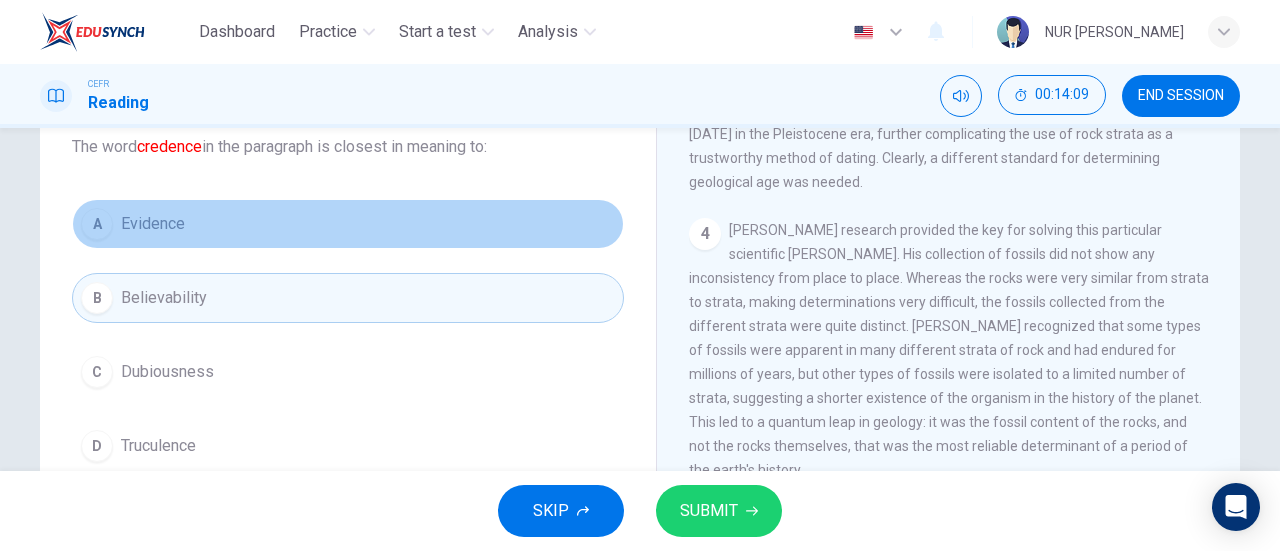 click on "A Evidence" at bounding box center [348, 224] 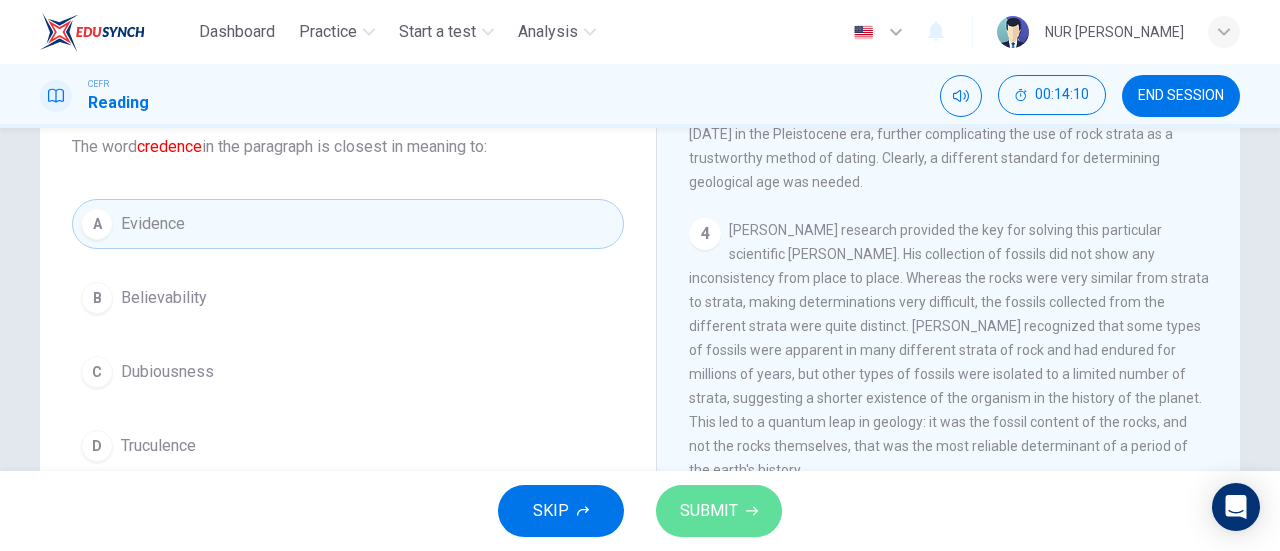 click 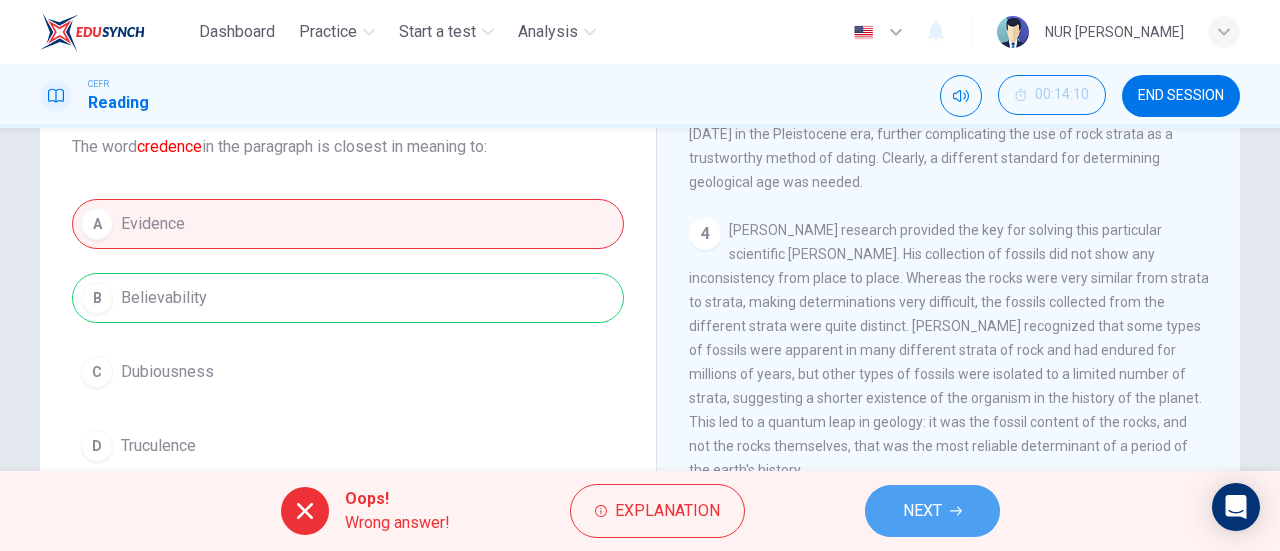 click on "NEXT" at bounding box center (932, 511) 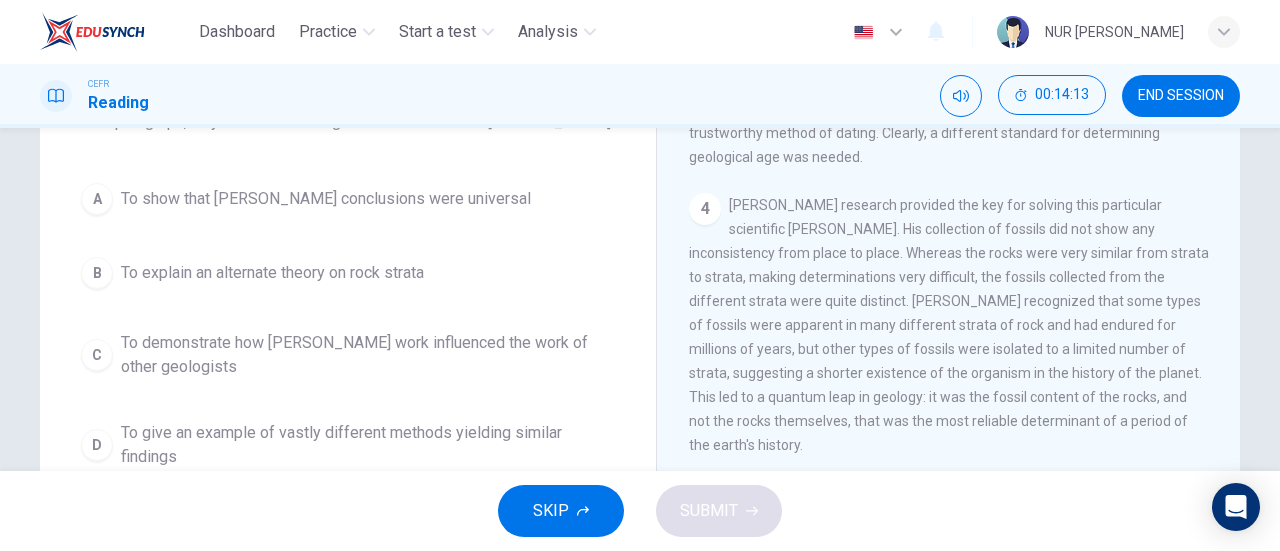 scroll, scrollTop: 153, scrollLeft: 0, axis: vertical 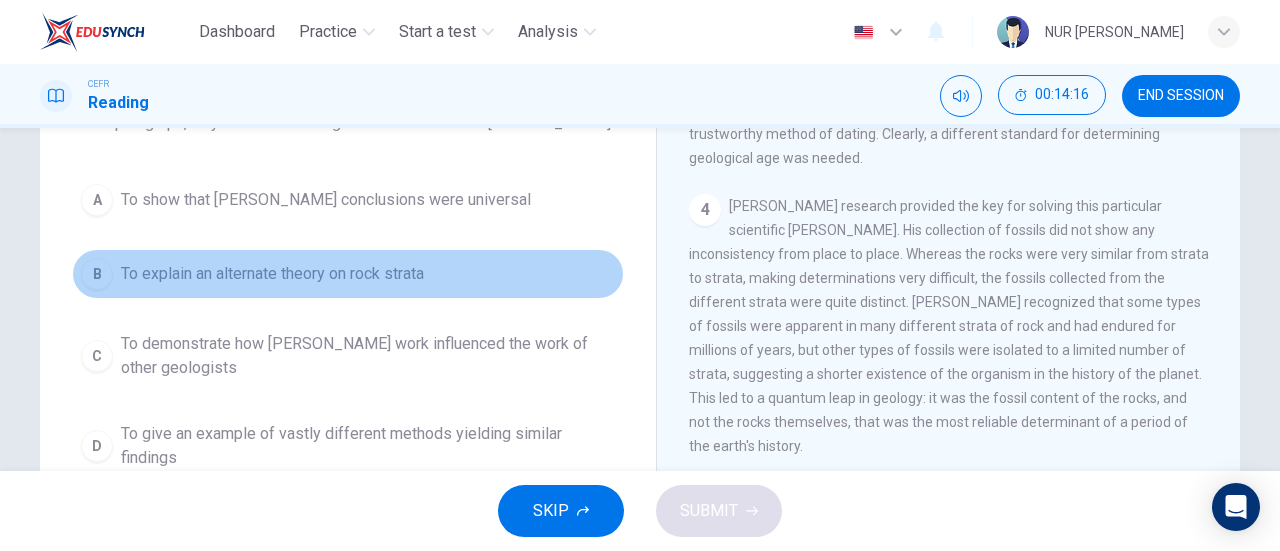 click on "To explain an alternate theory on rock strata" at bounding box center [272, 274] 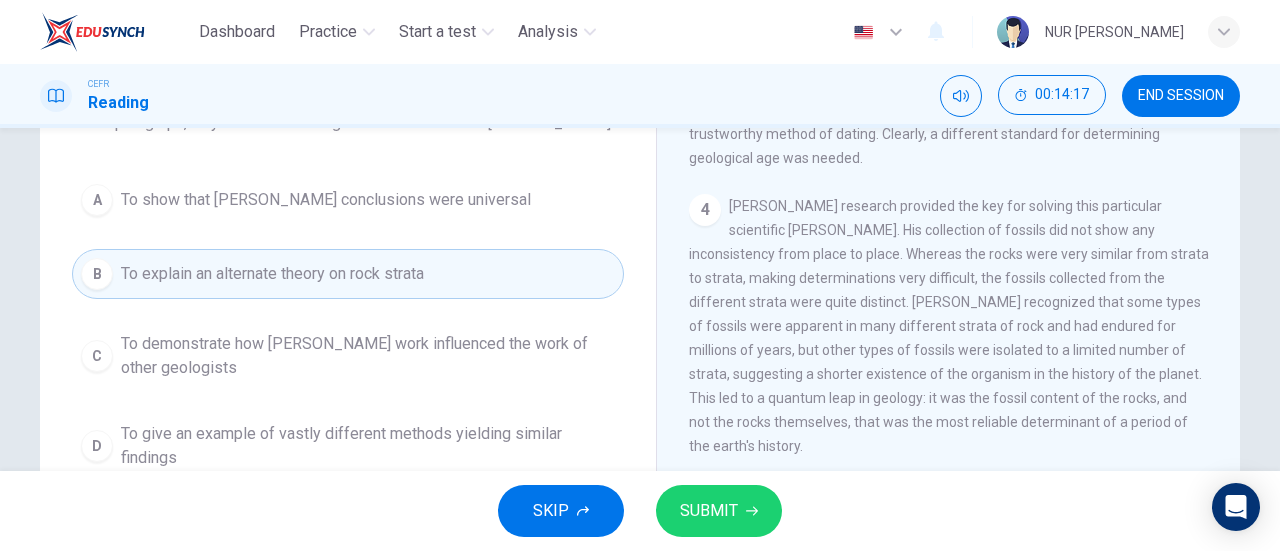 click on "To demonstrate how [PERSON_NAME] work influenced the work of other geologists" at bounding box center [368, 356] 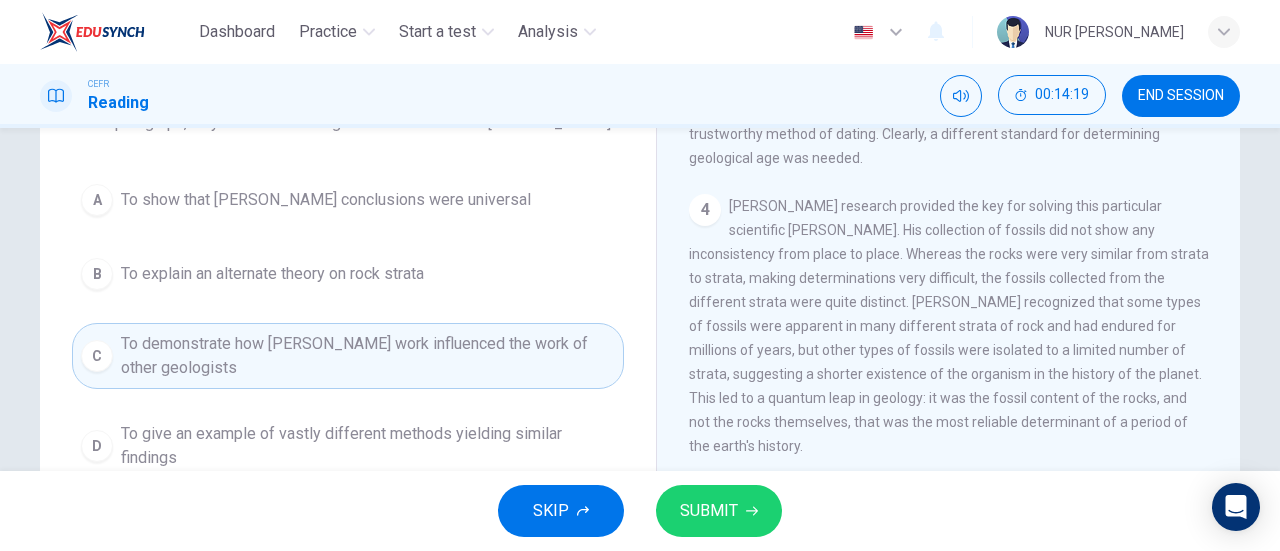 click on "SUBMIT" at bounding box center (709, 511) 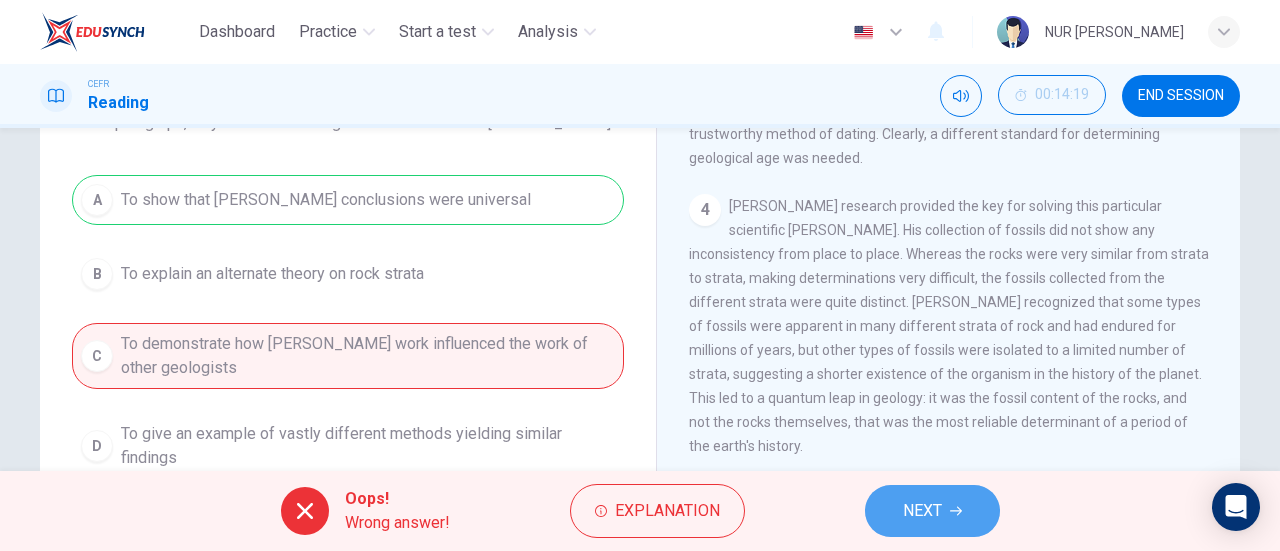 click on "NEXT" at bounding box center (922, 511) 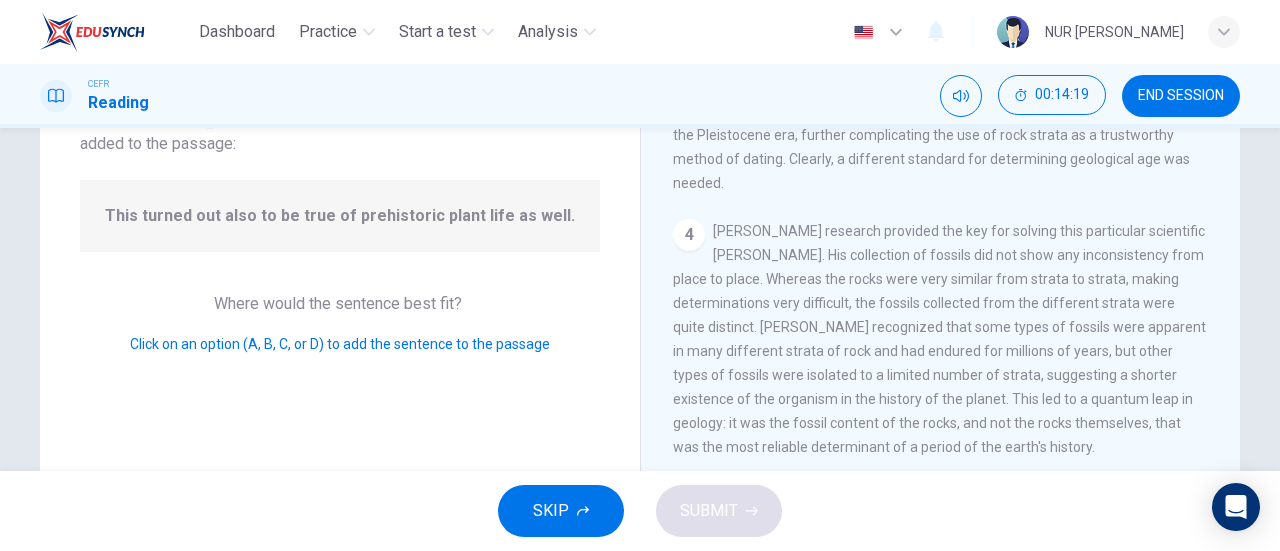 scroll, scrollTop: 901, scrollLeft: 0, axis: vertical 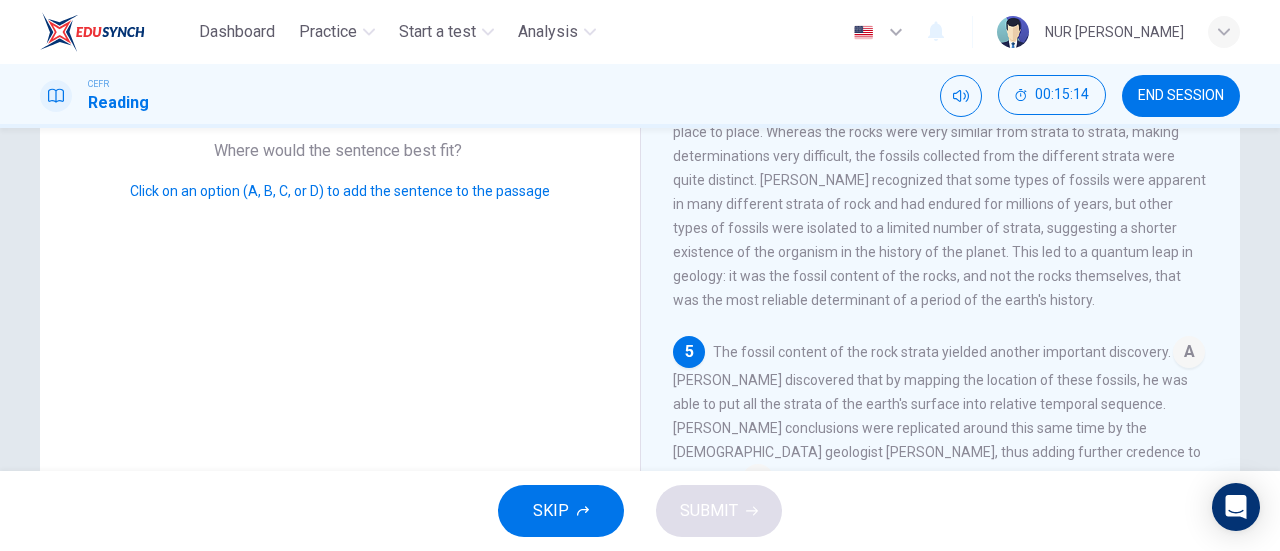 drag, startPoint x: 576, startPoint y: 541, endPoint x: 583, endPoint y: 473, distance: 68.359344 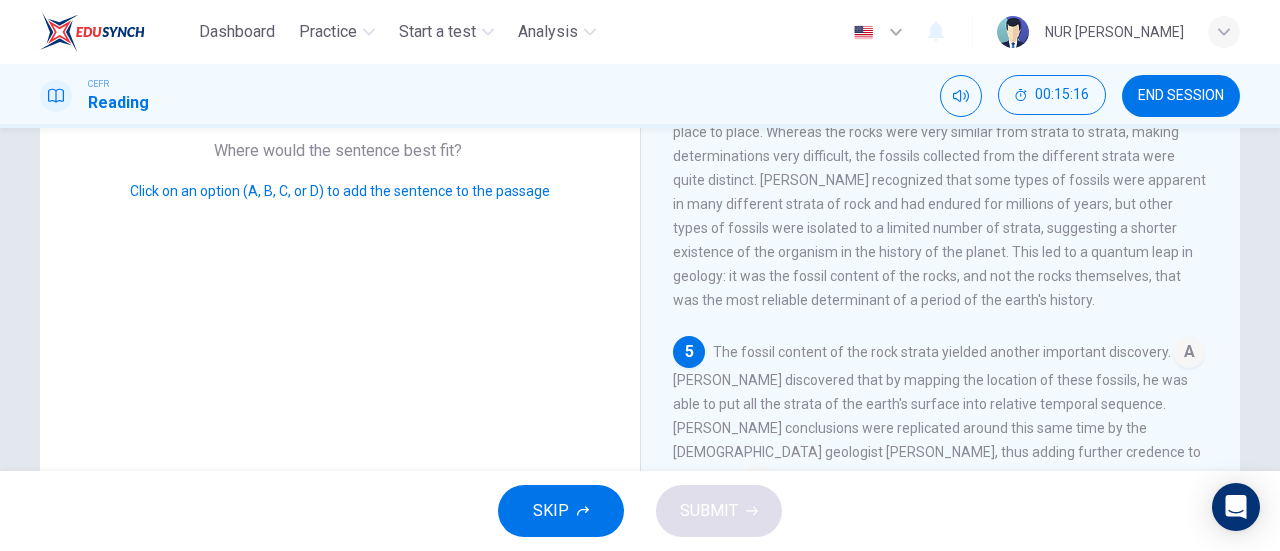 scroll, scrollTop: 207, scrollLeft: 0, axis: vertical 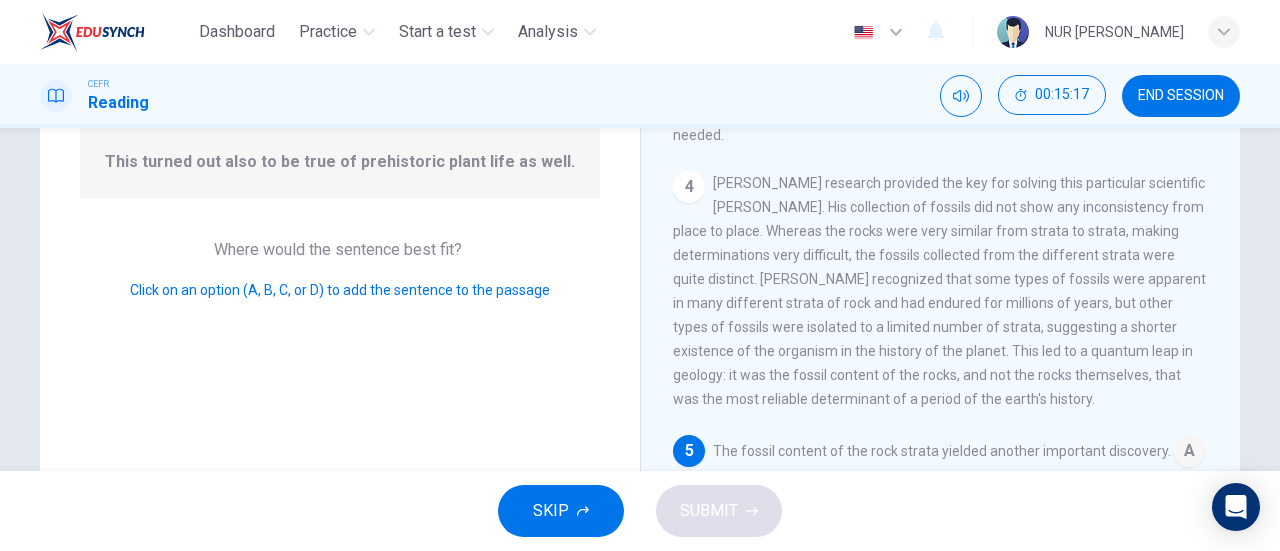 click on "A" at bounding box center (1189, 451) 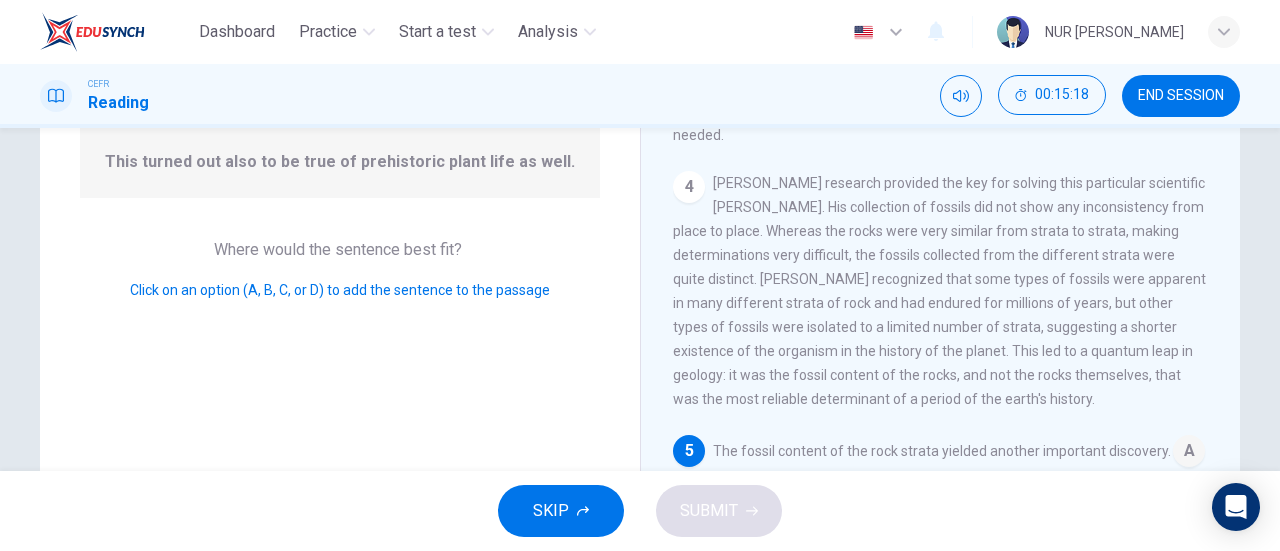 click at bounding box center (1189, 453) 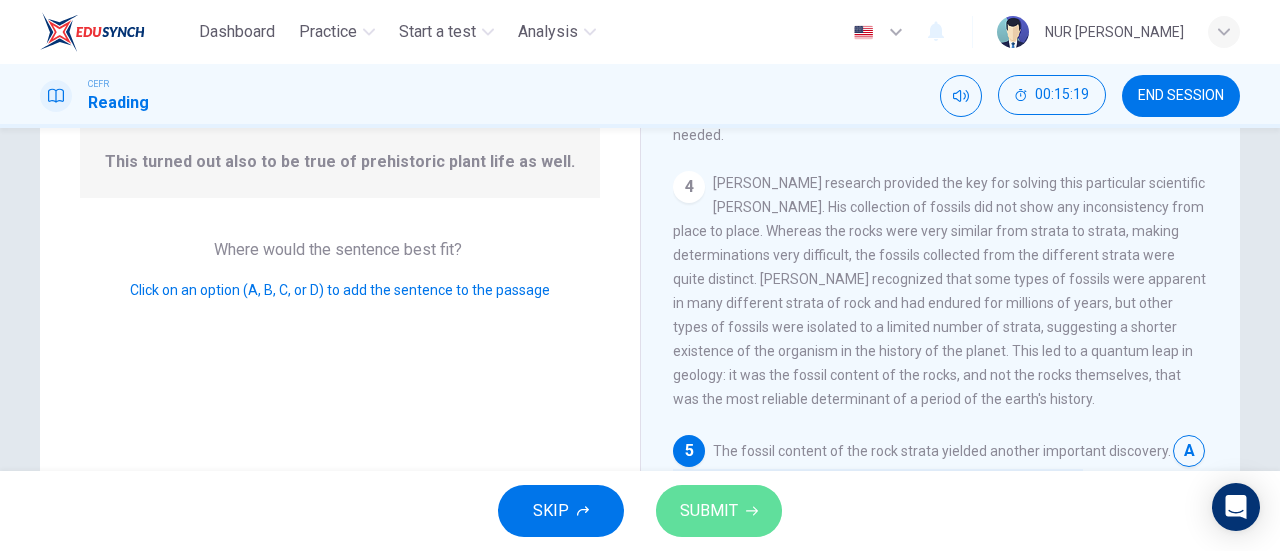 click on "SUBMIT" at bounding box center [719, 511] 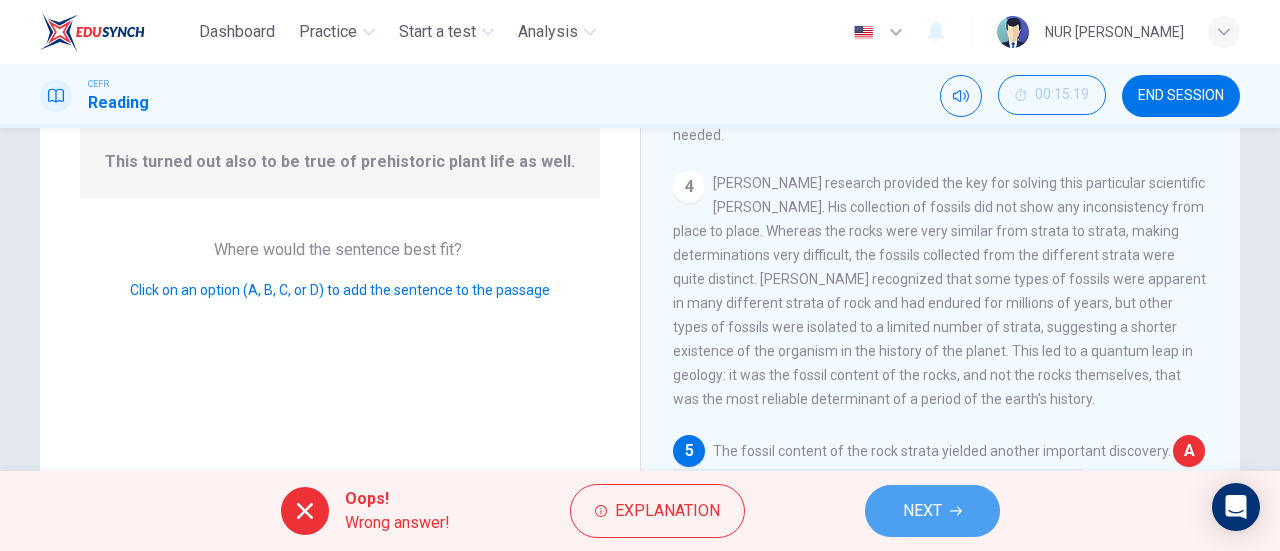 click on "NEXT" at bounding box center (932, 511) 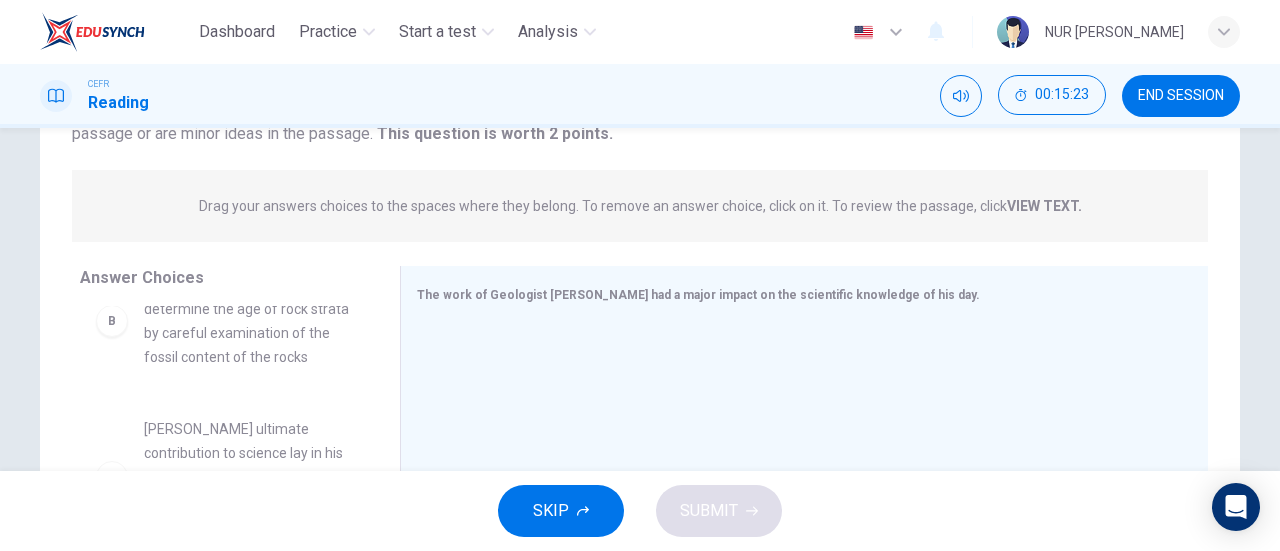 scroll, scrollTop: 0, scrollLeft: 0, axis: both 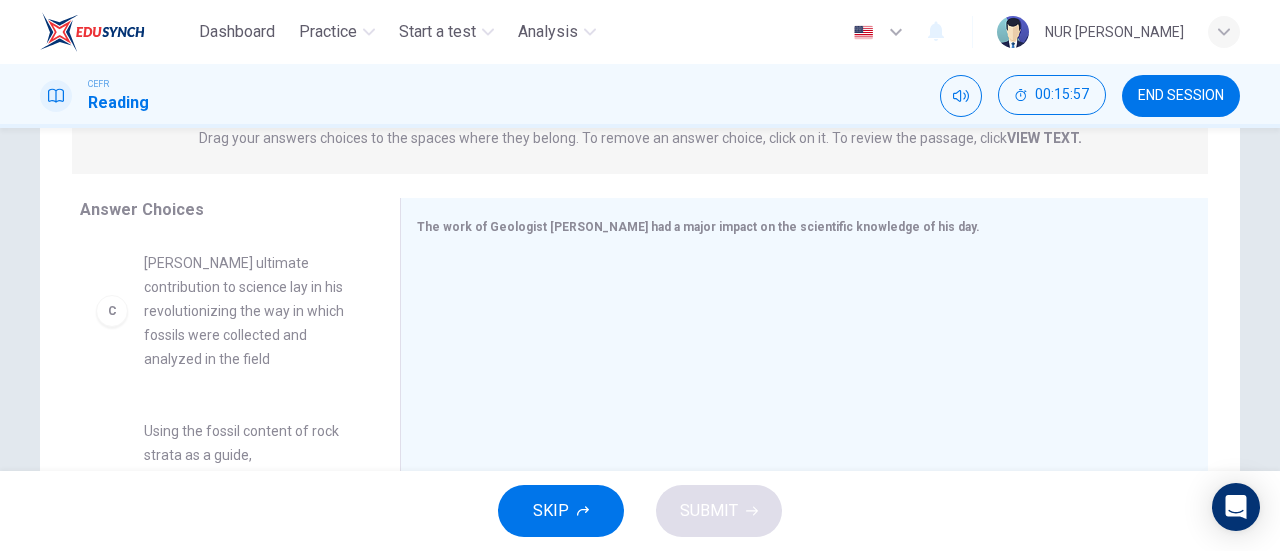click on "C" at bounding box center (112, 311) 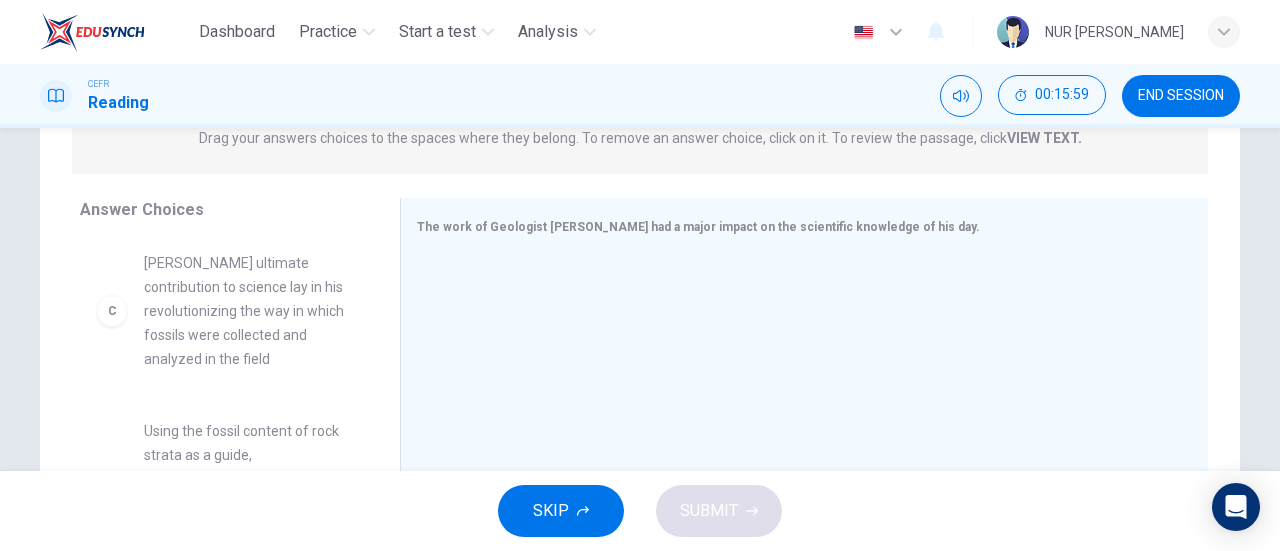 click on "C" at bounding box center (112, 311) 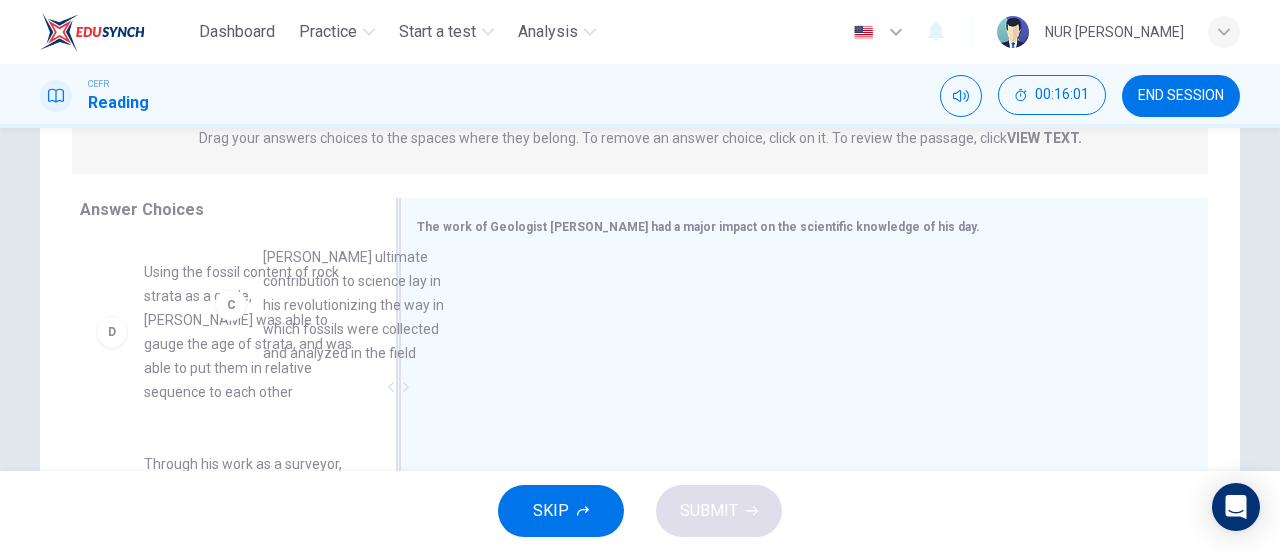 scroll, scrollTop: 330, scrollLeft: 0, axis: vertical 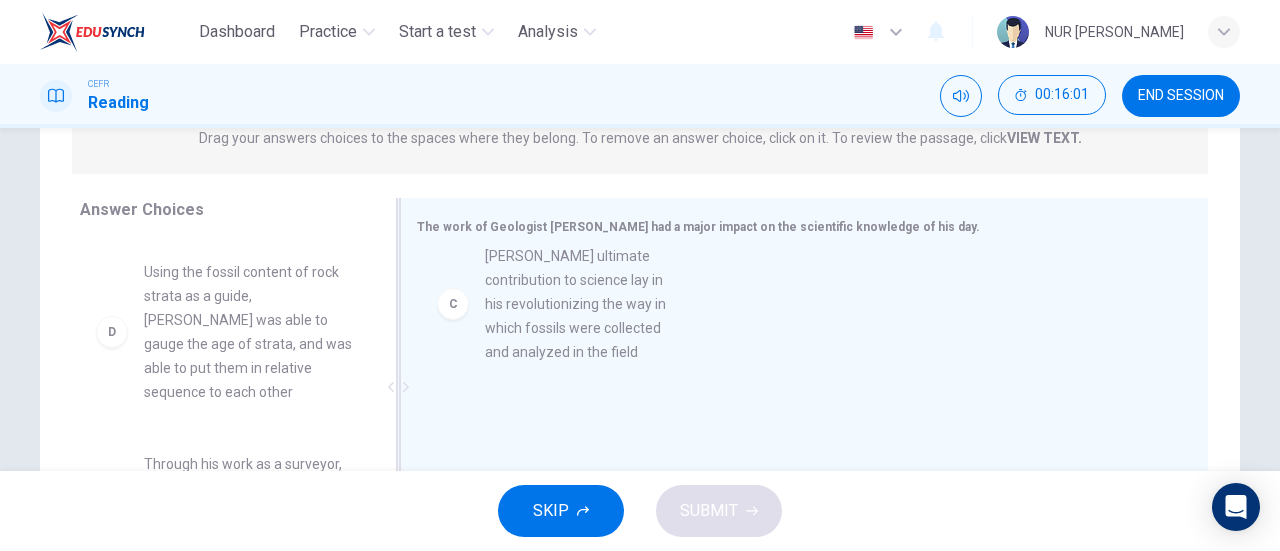 drag, startPoint x: 165, startPoint y: 315, endPoint x: 571, endPoint y: 305, distance: 406.12314 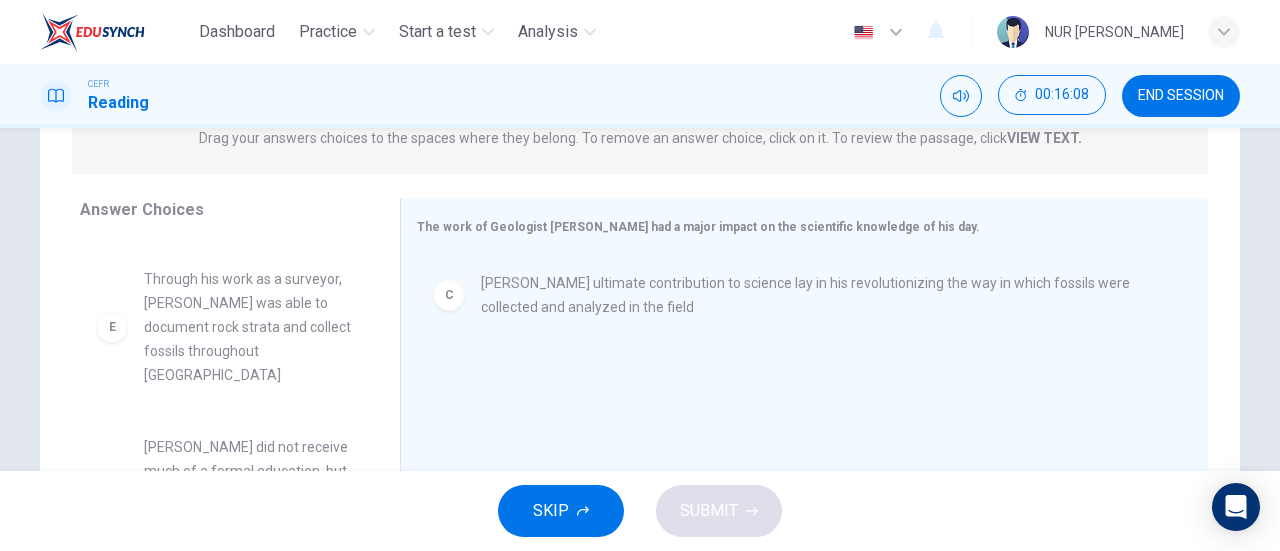 scroll, scrollTop: 516, scrollLeft: 0, axis: vertical 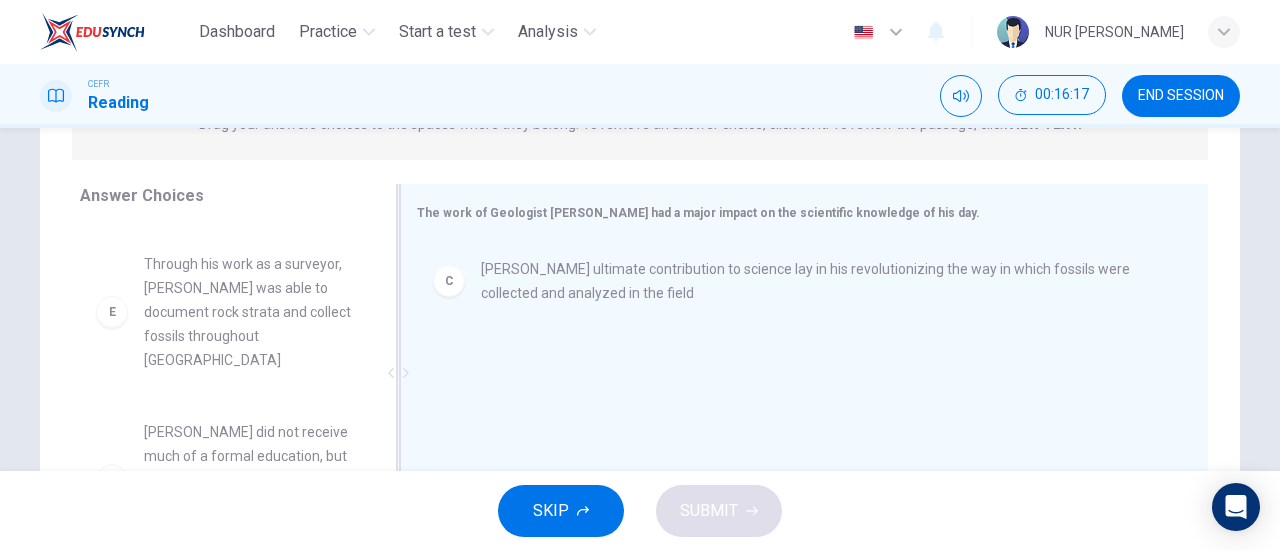 drag, startPoint x: 631, startPoint y: 217, endPoint x: 610, endPoint y: 217, distance: 21 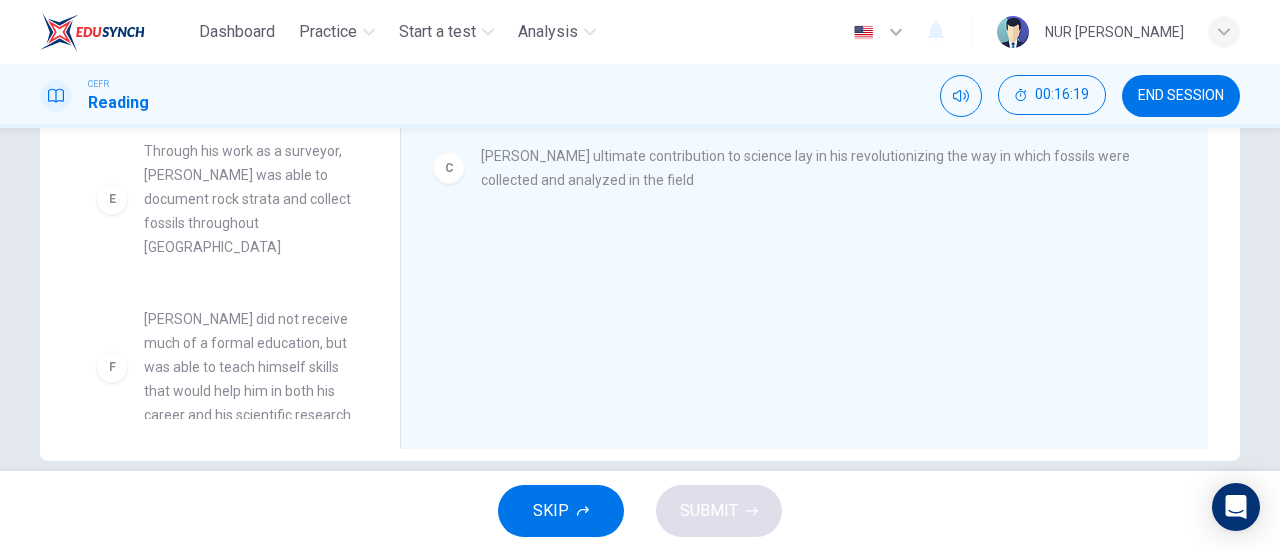 scroll, scrollTop: 401, scrollLeft: 0, axis: vertical 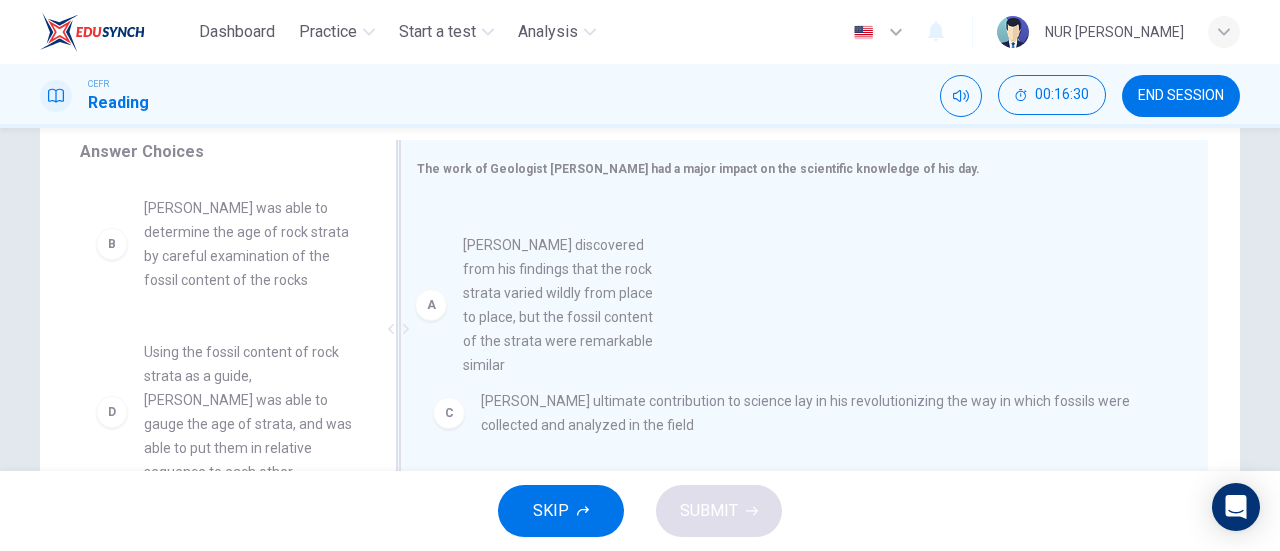 drag, startPoint x: 218, startPoint y: 278, endPoint x: 580, endPoint y: 320, distance: 364.4283 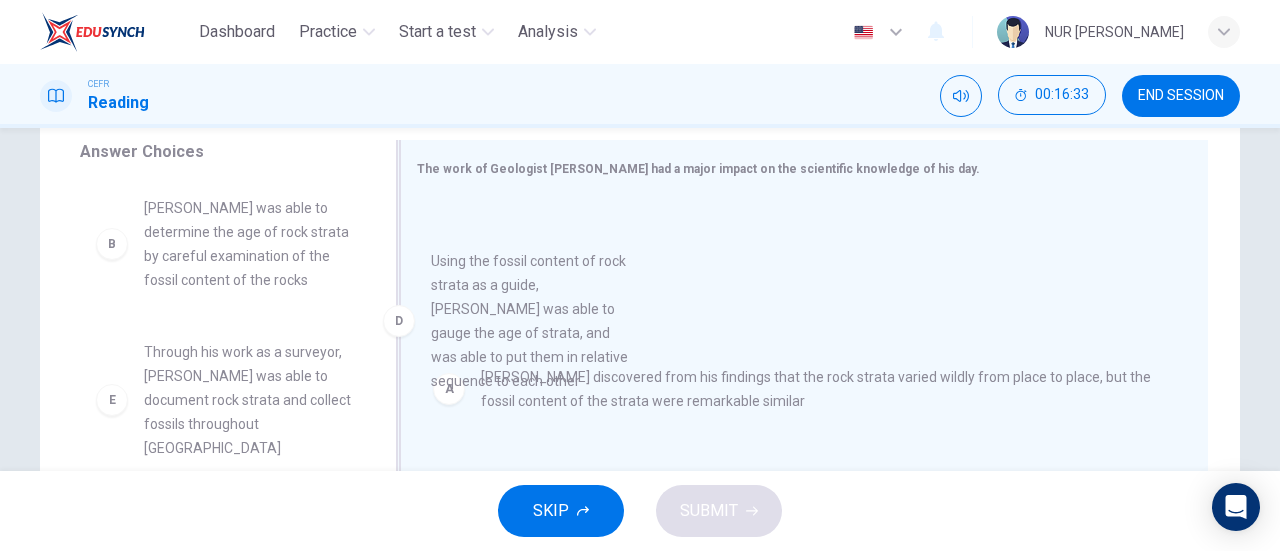 drag, startPoint x: 242, startPoint y: 376, endPoint x: 553, endPoint y: 279, distance: 325.776 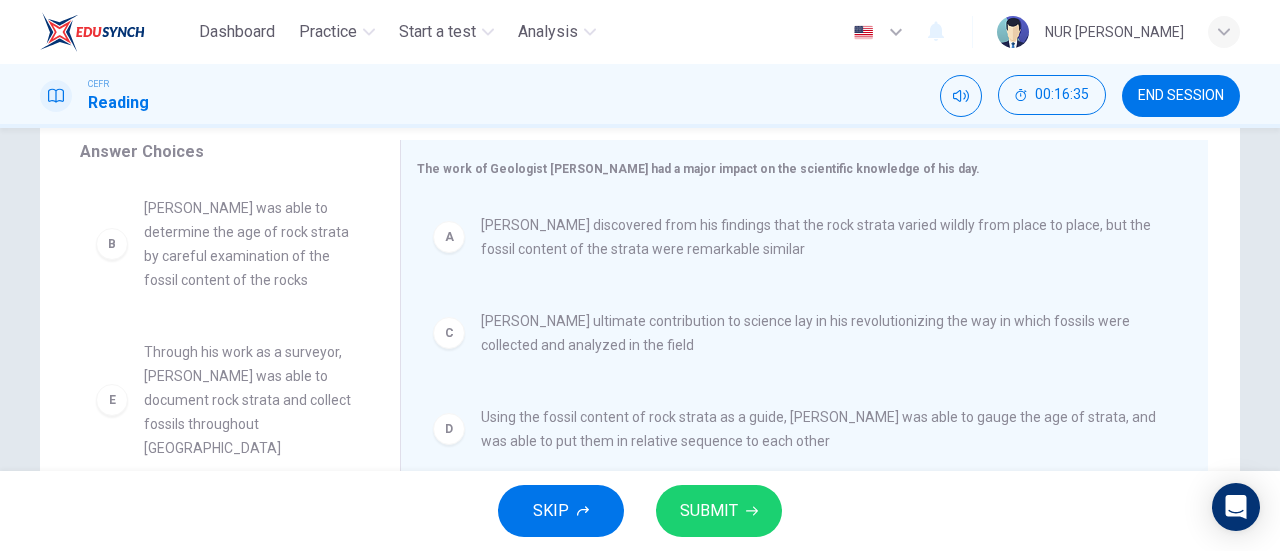 click on "SUBMIT" at bounding box center [719, 511] 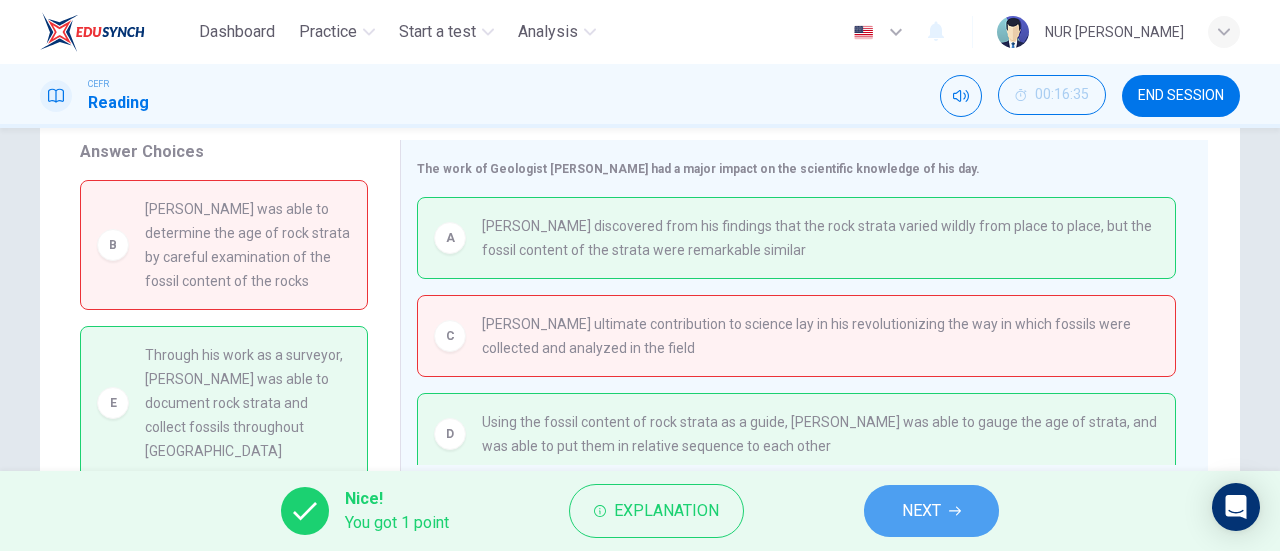 click on "NEXT" at bounding box center (931, 511) 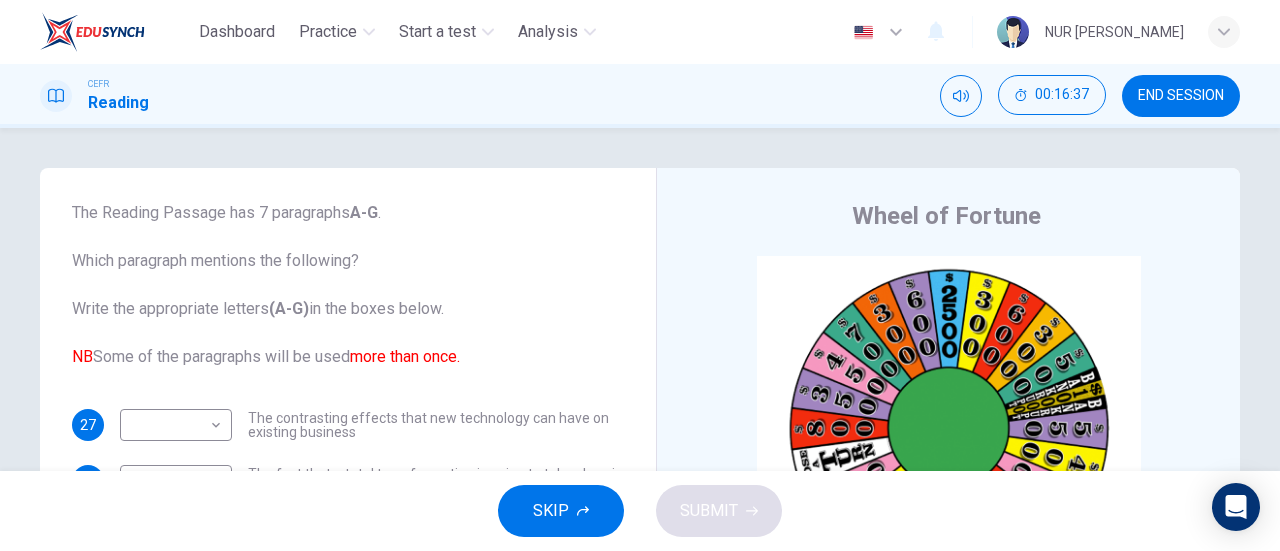 scroll, scrollTop: 72, scrollLeft: 0, axis: vertical 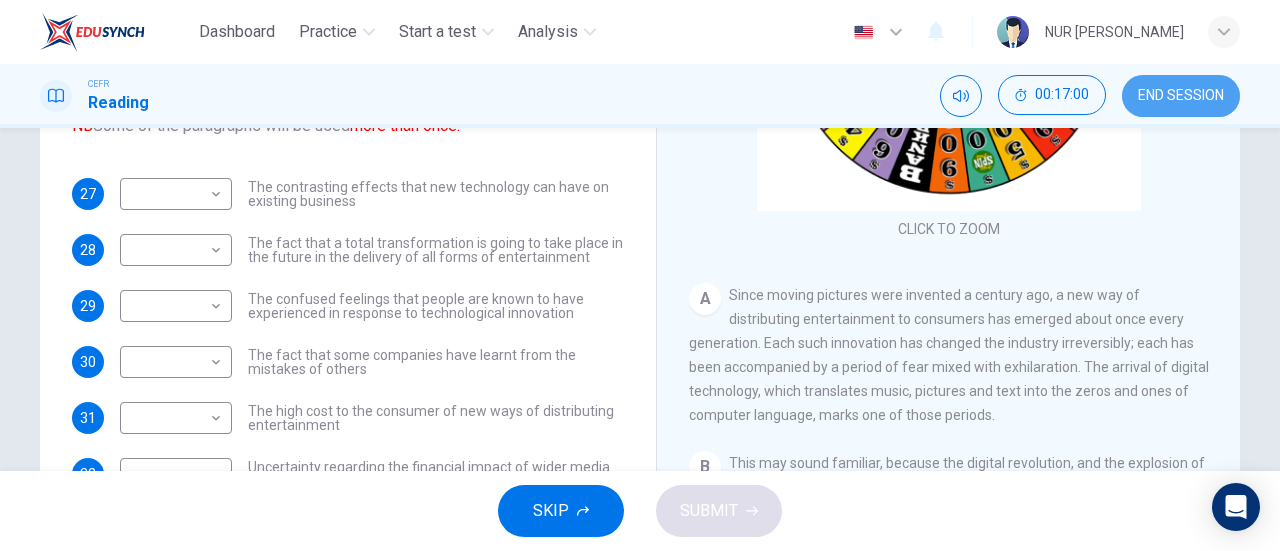 click on "END SESSION" at bounding box center [1181, 96] 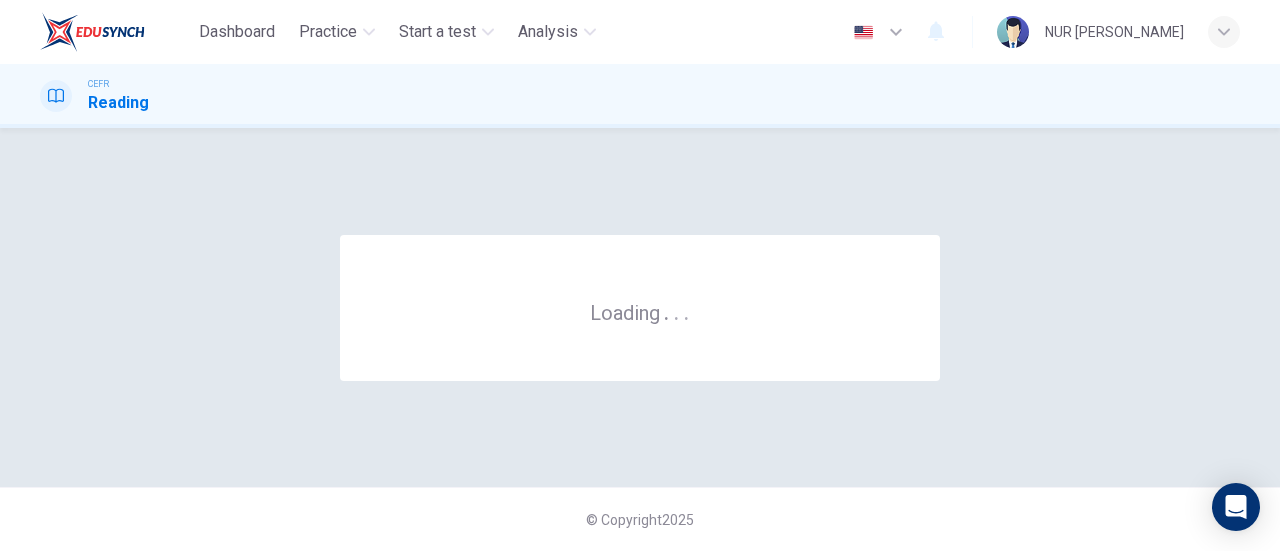 scroll, scrollTop: 0, scrollLeft: 0, axis: both 